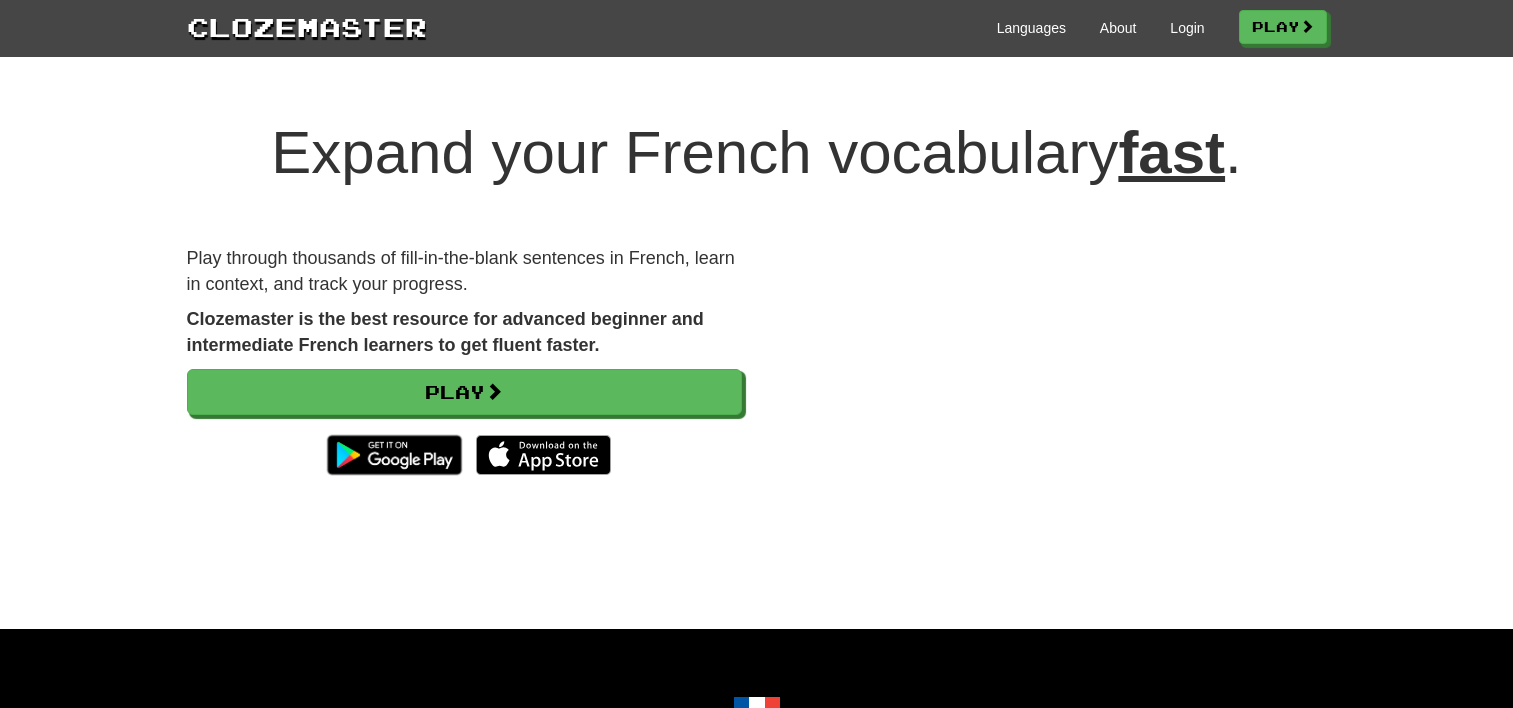 scroll, scrollTop: 0, scrollLeft: 0, axis: both 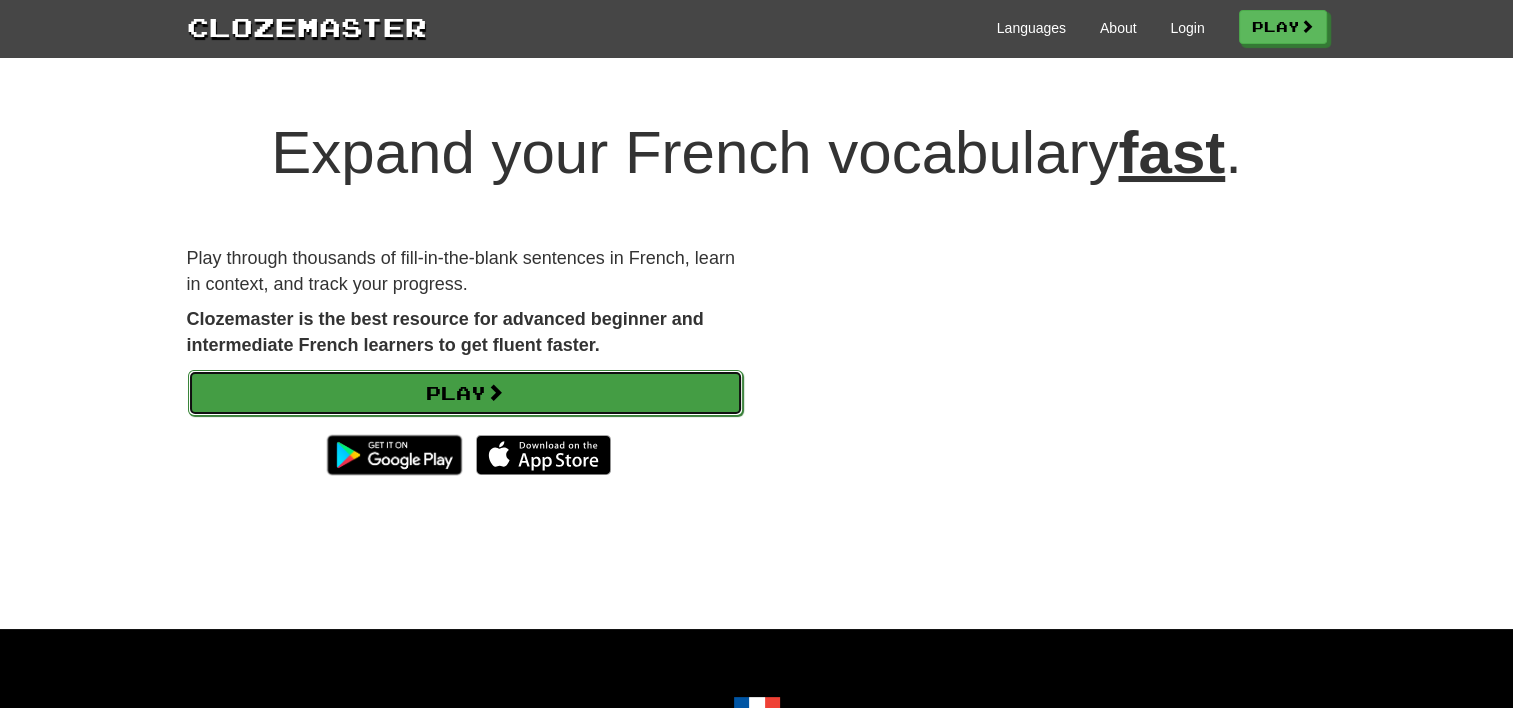 click on "Play" at bounding box center (465, 393) 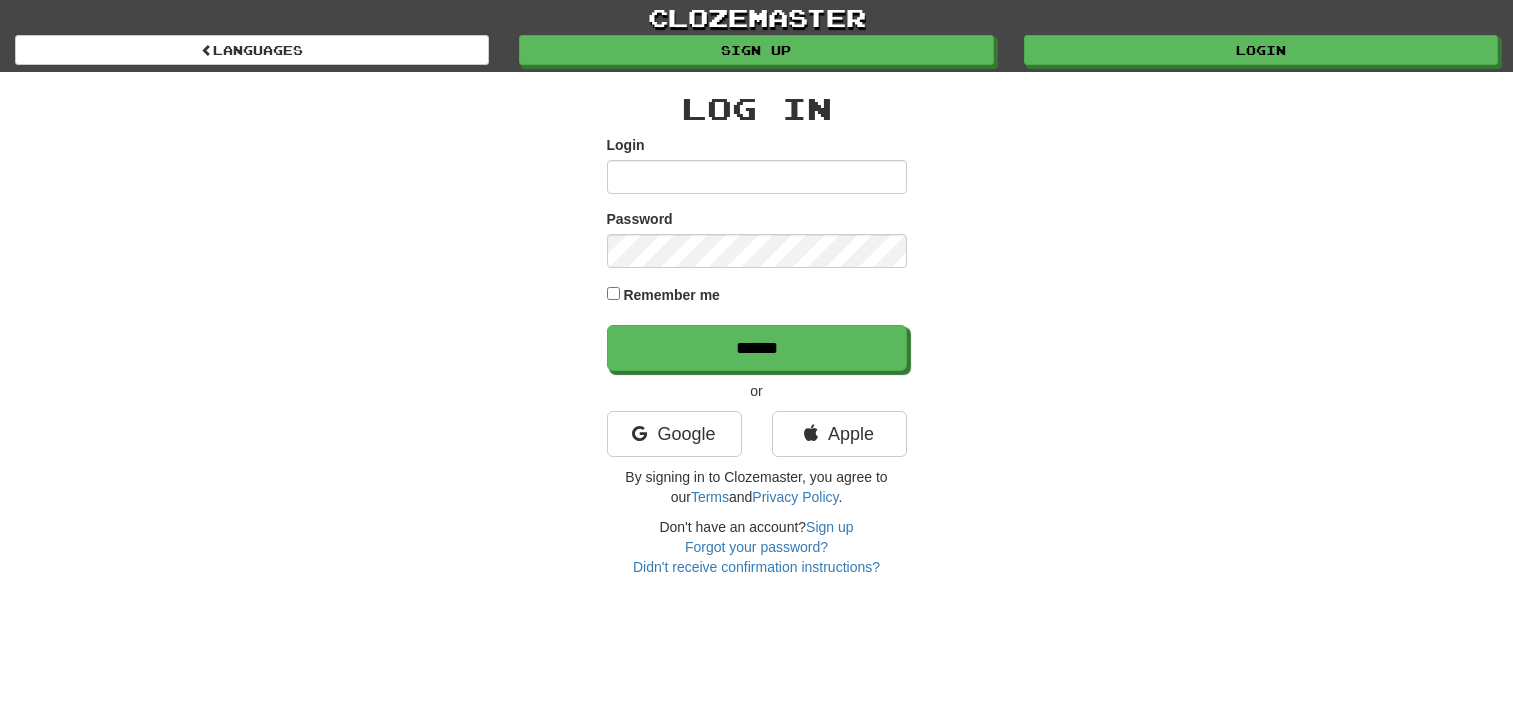 scroll, scrollTop: 0, scrollLeft: 0, axis: both 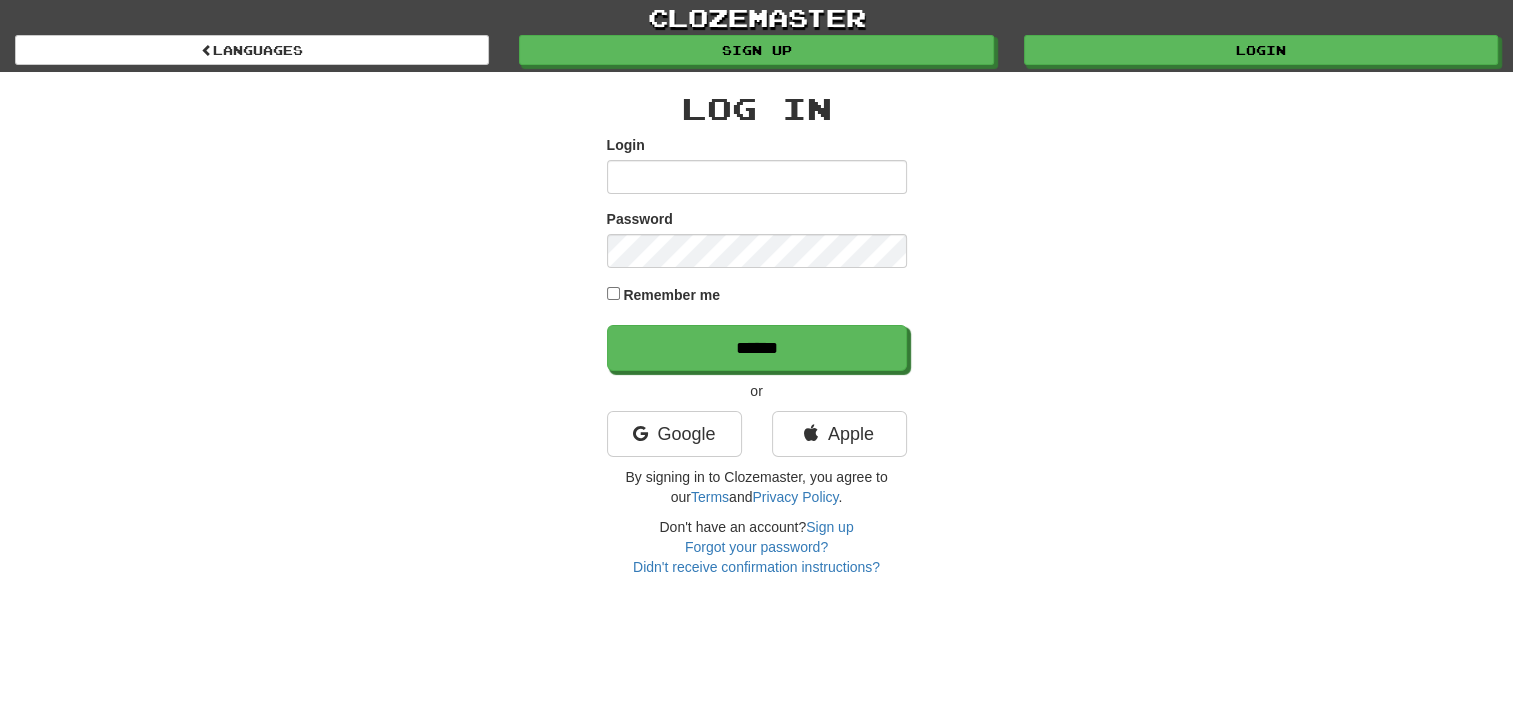 type on "*****" 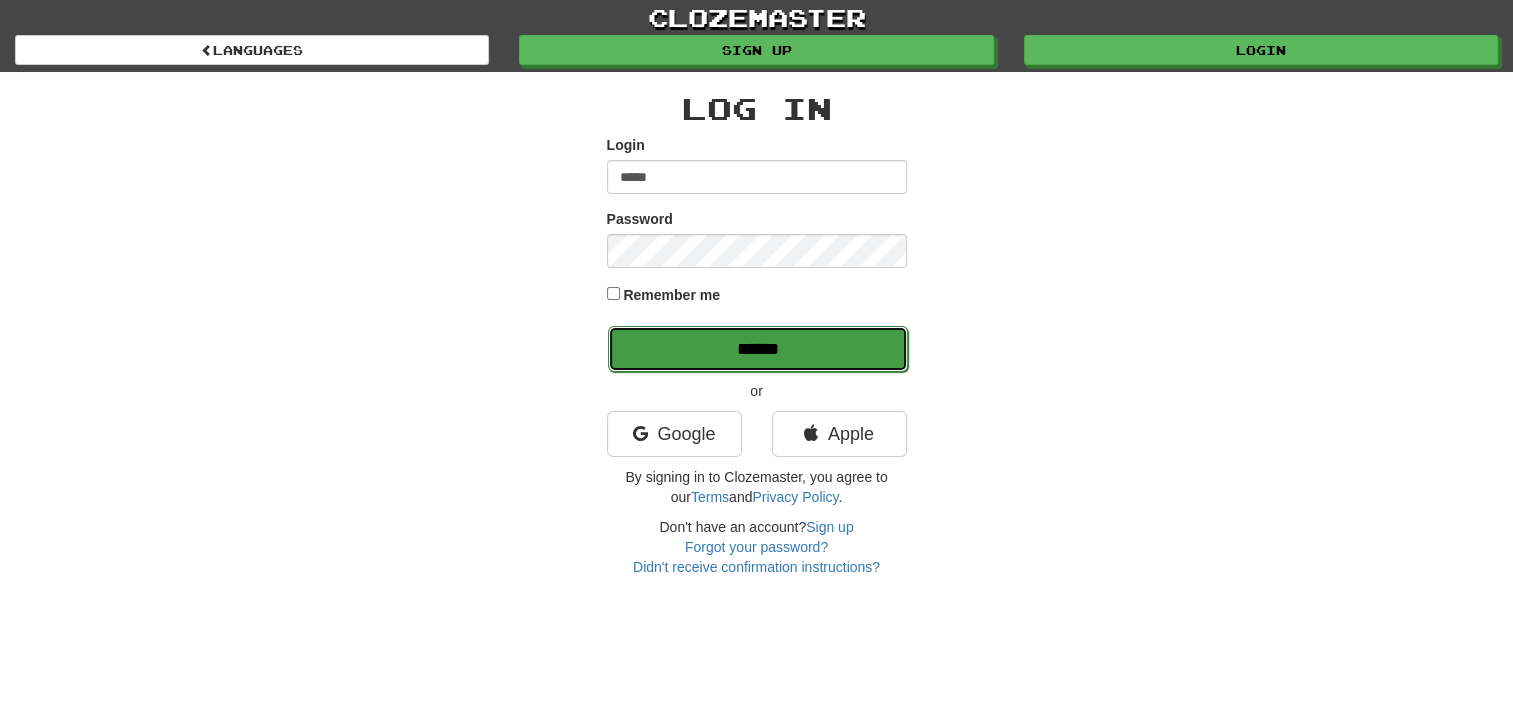 click on "******" at bounding box center [758, 349] 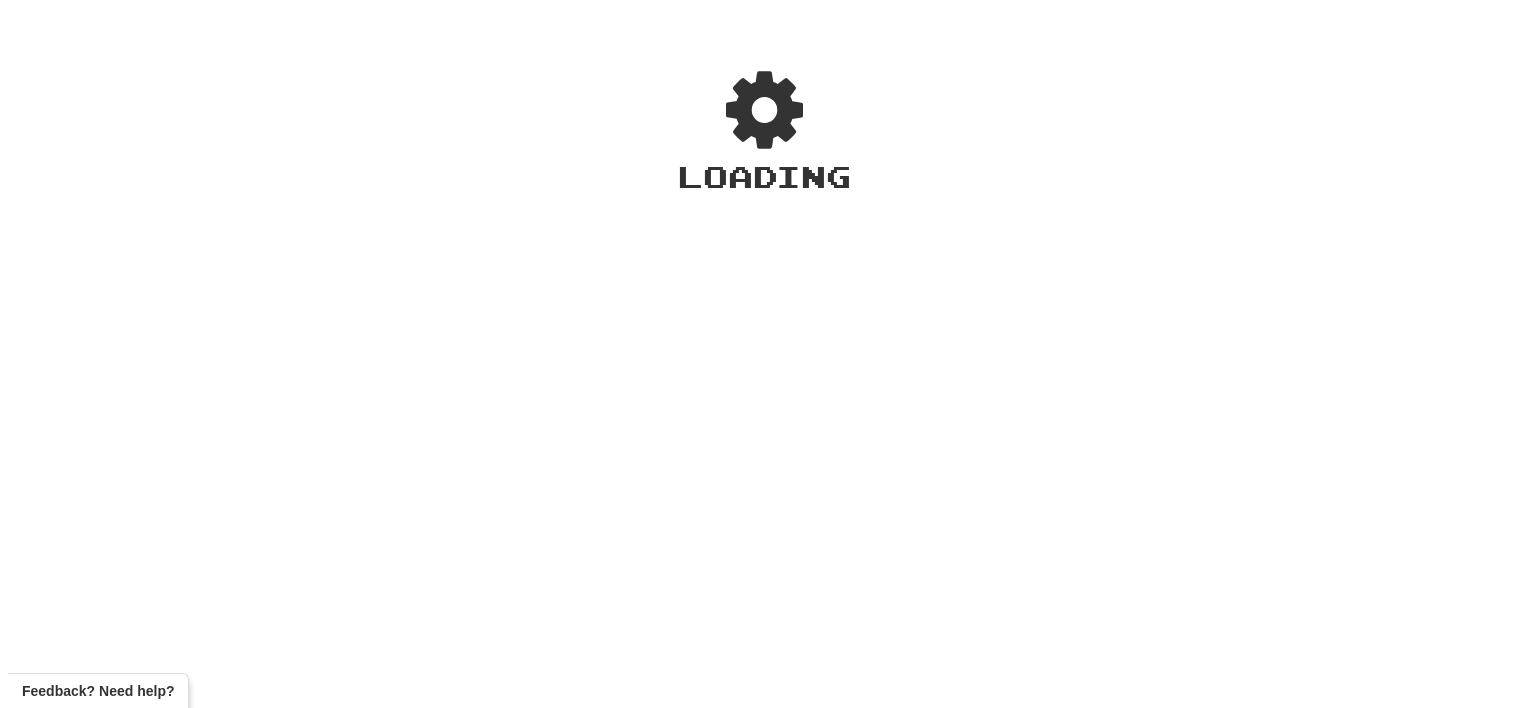 scroll, scrollTop: 0, scrollLeft: 0, axis: both 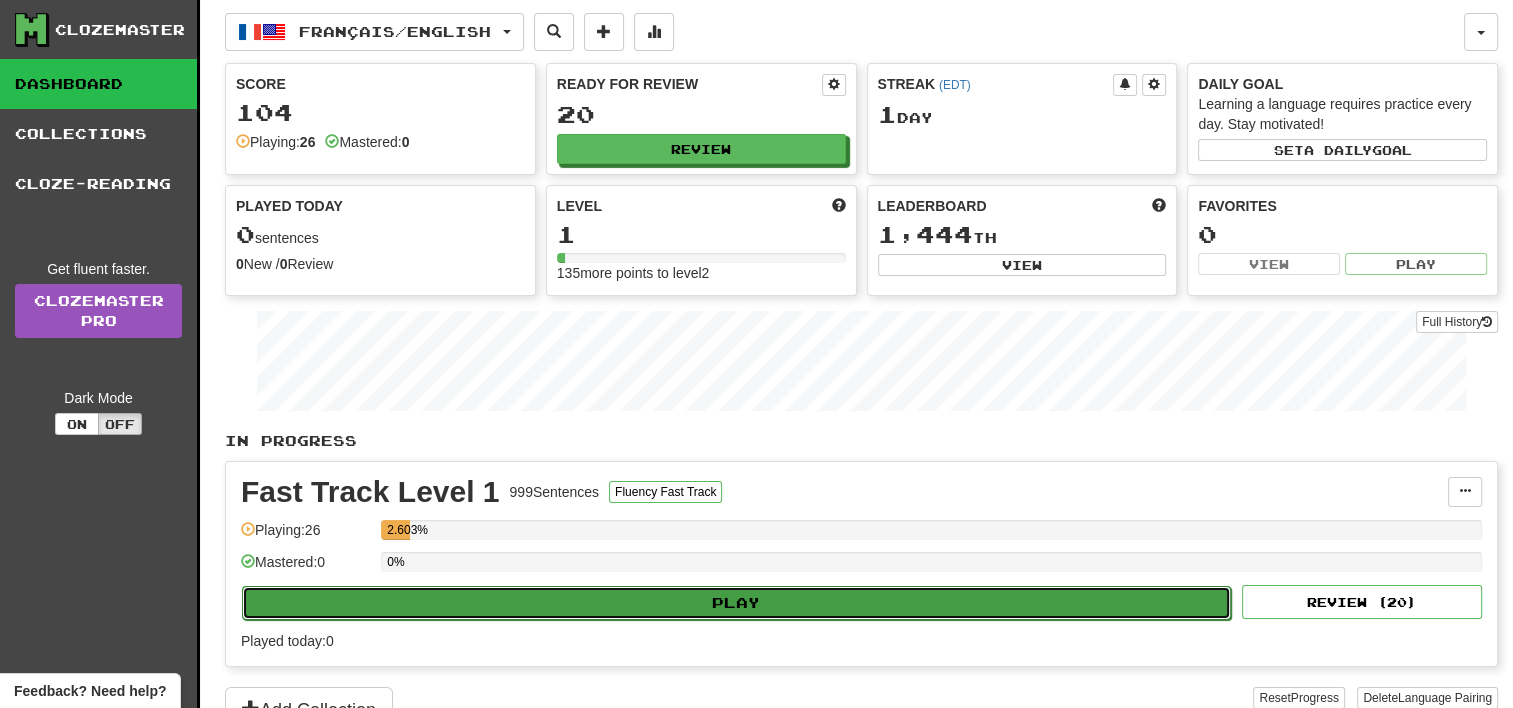 click on "Play" at bounding box center [736, 603] 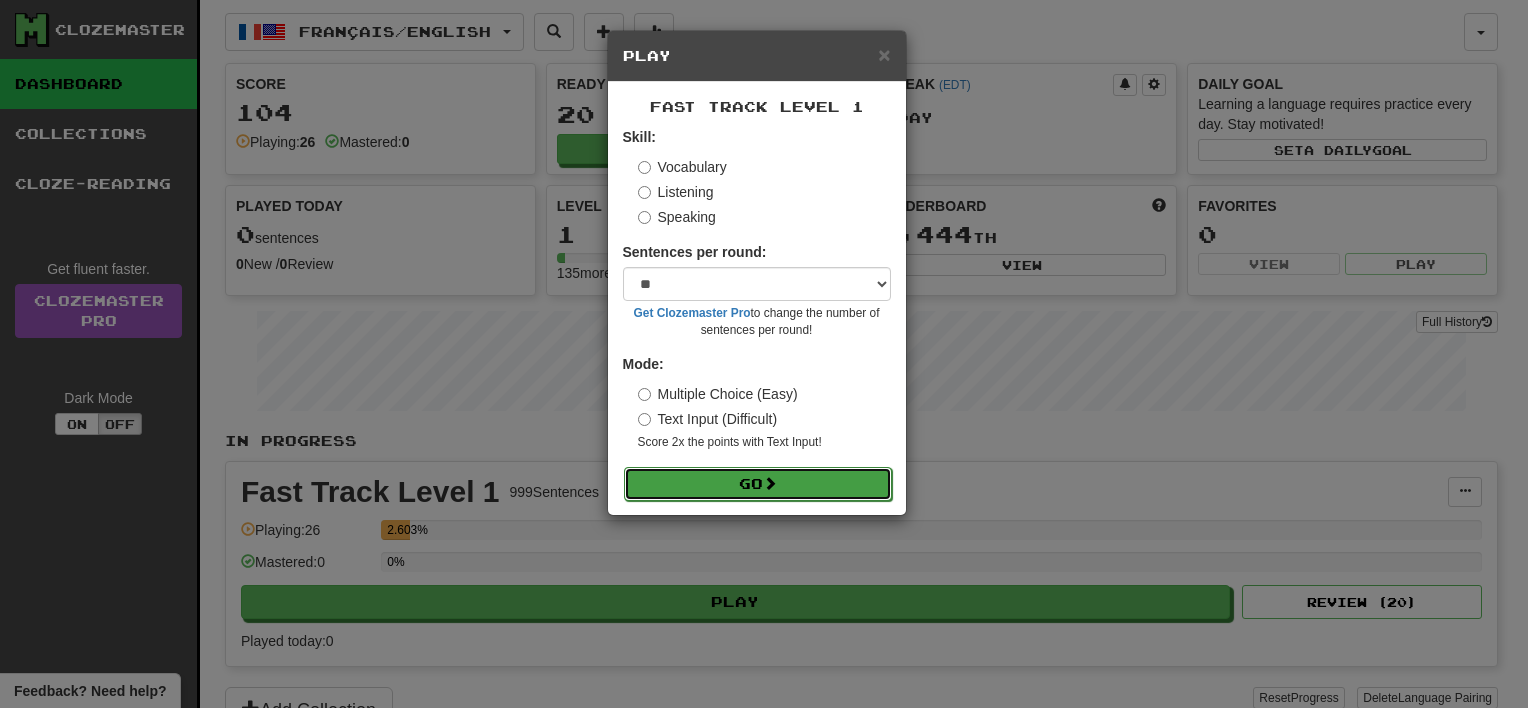click on "Go" at bounding box center [758, 484] 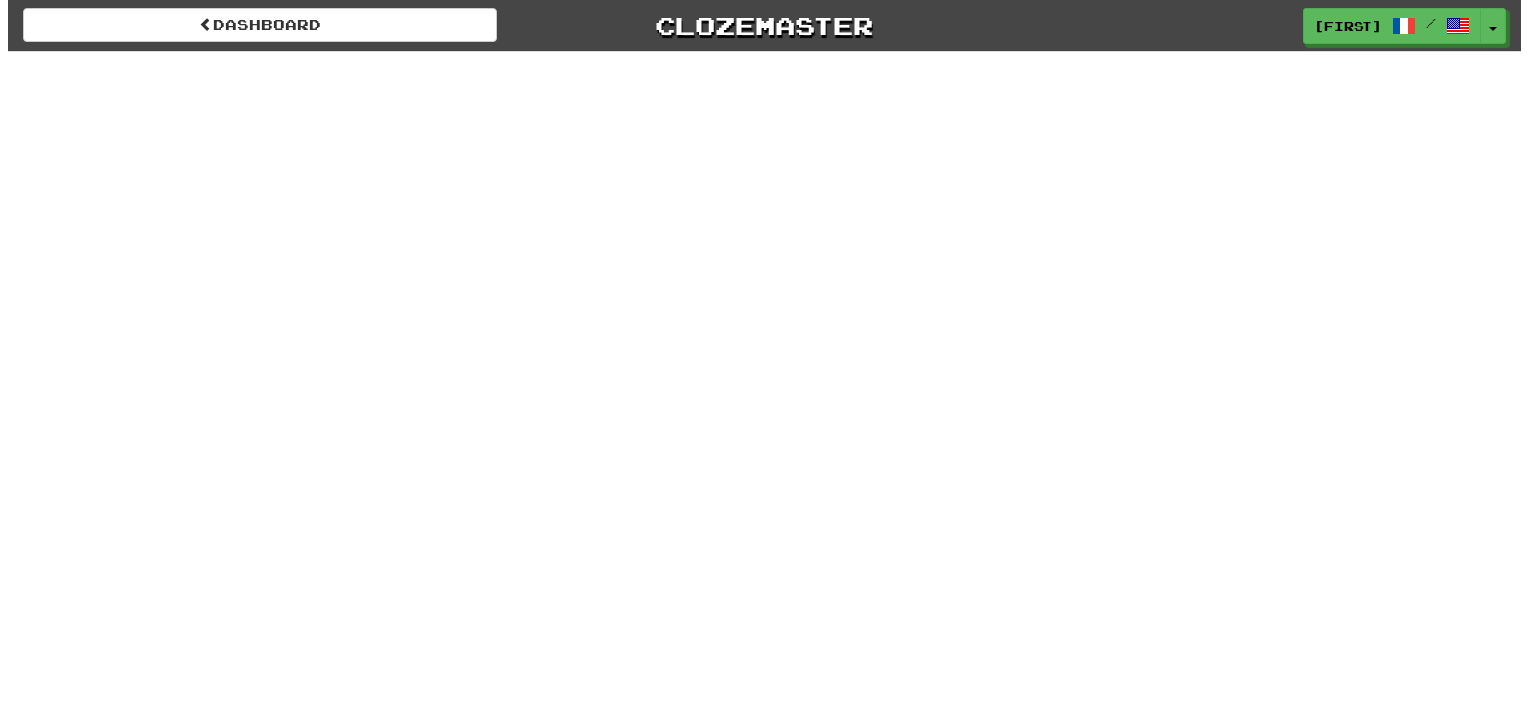 scroll, scrollTop: 0, scrollLeft: 0, axis: both 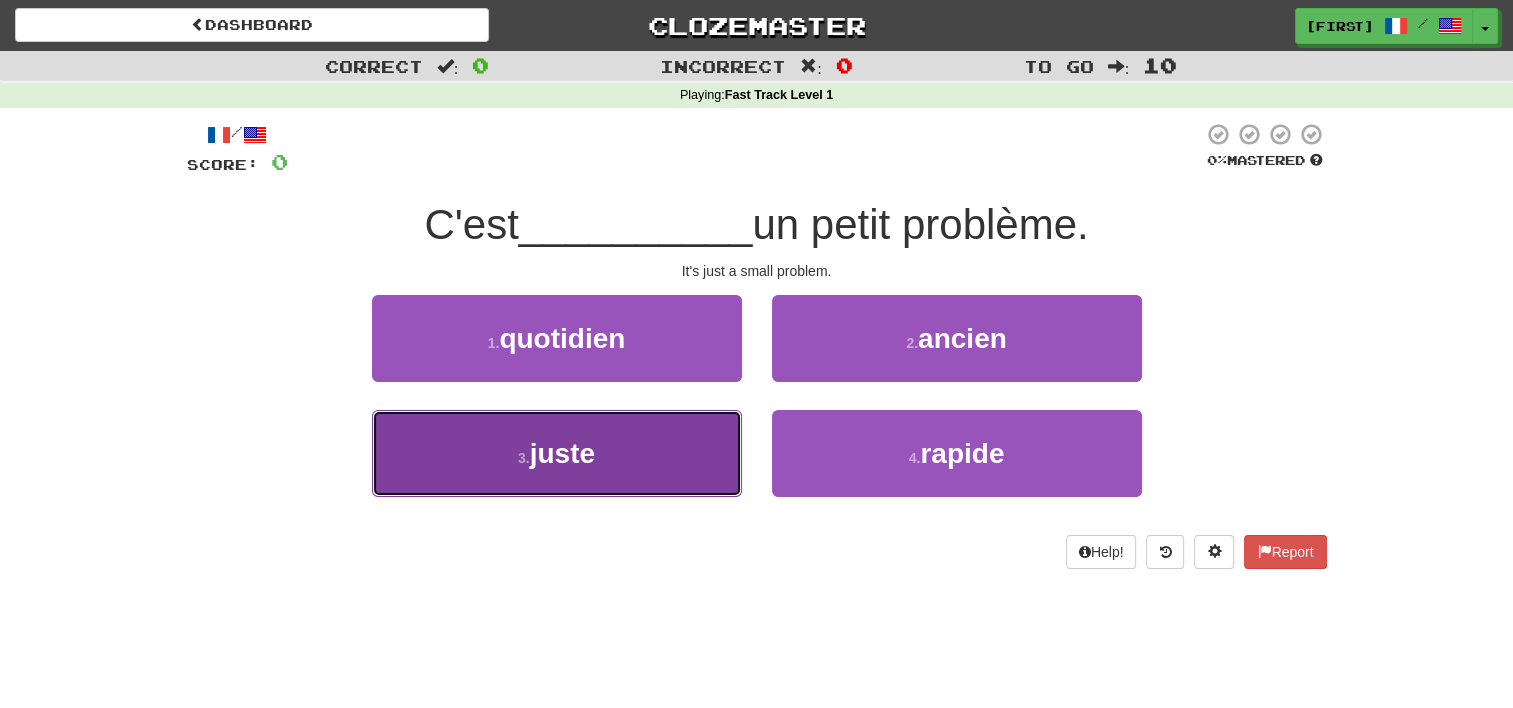 click on "juste" at bounding box center (562, 453) 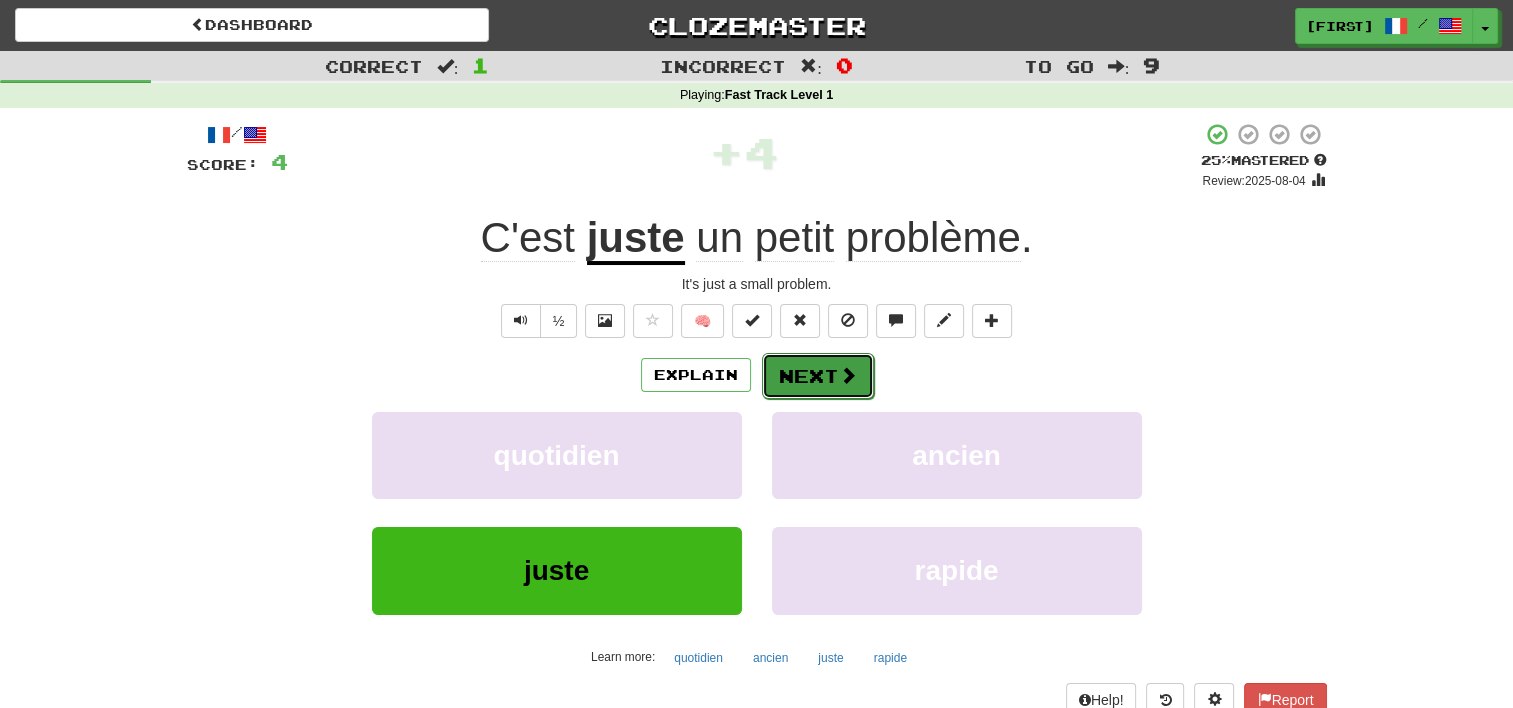 click on "Next" at bounding box center [818, 376] 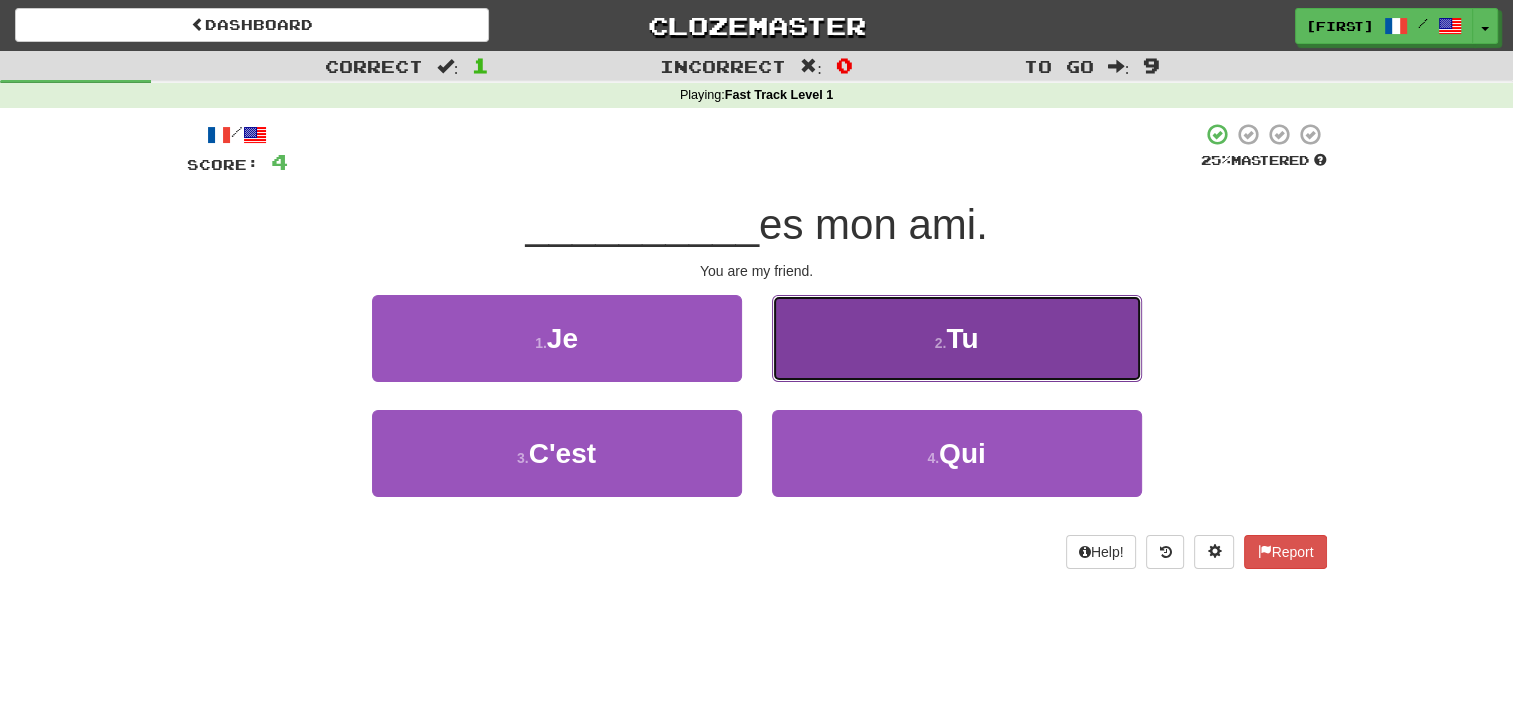 click on "2 .  Tu" at bounding box center (957, 338) 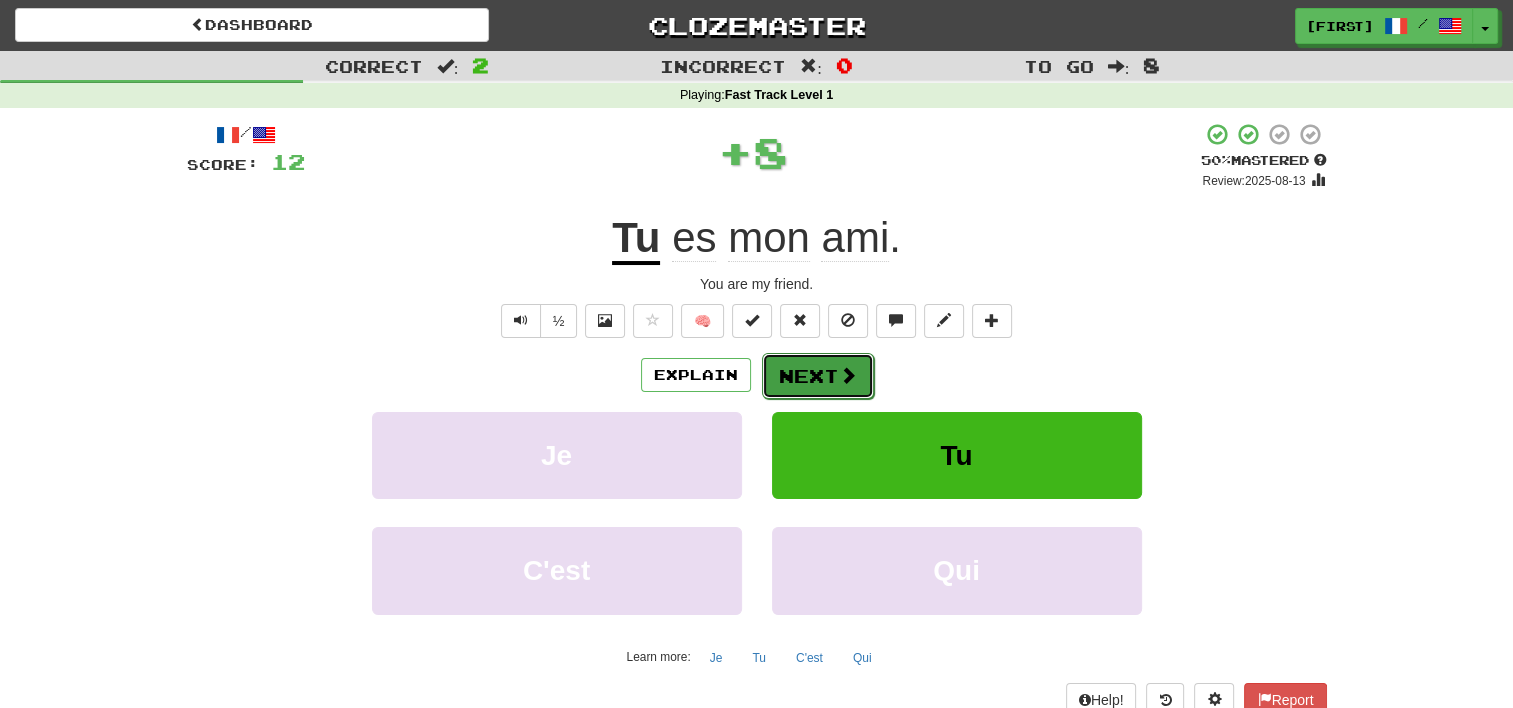 click on "Next" at bounding box center [818, 376] 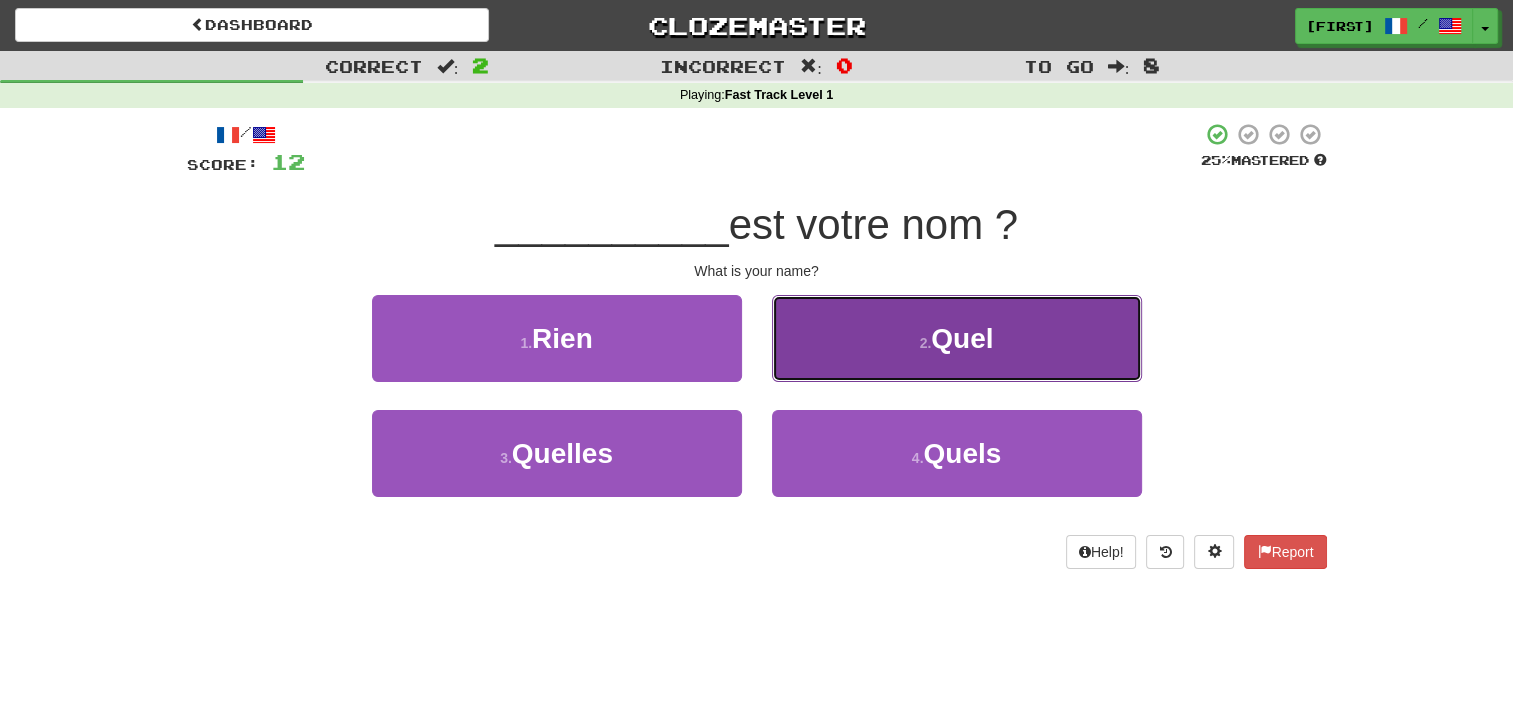 click on "2 .  Quel" at bounding box center (957, 338) 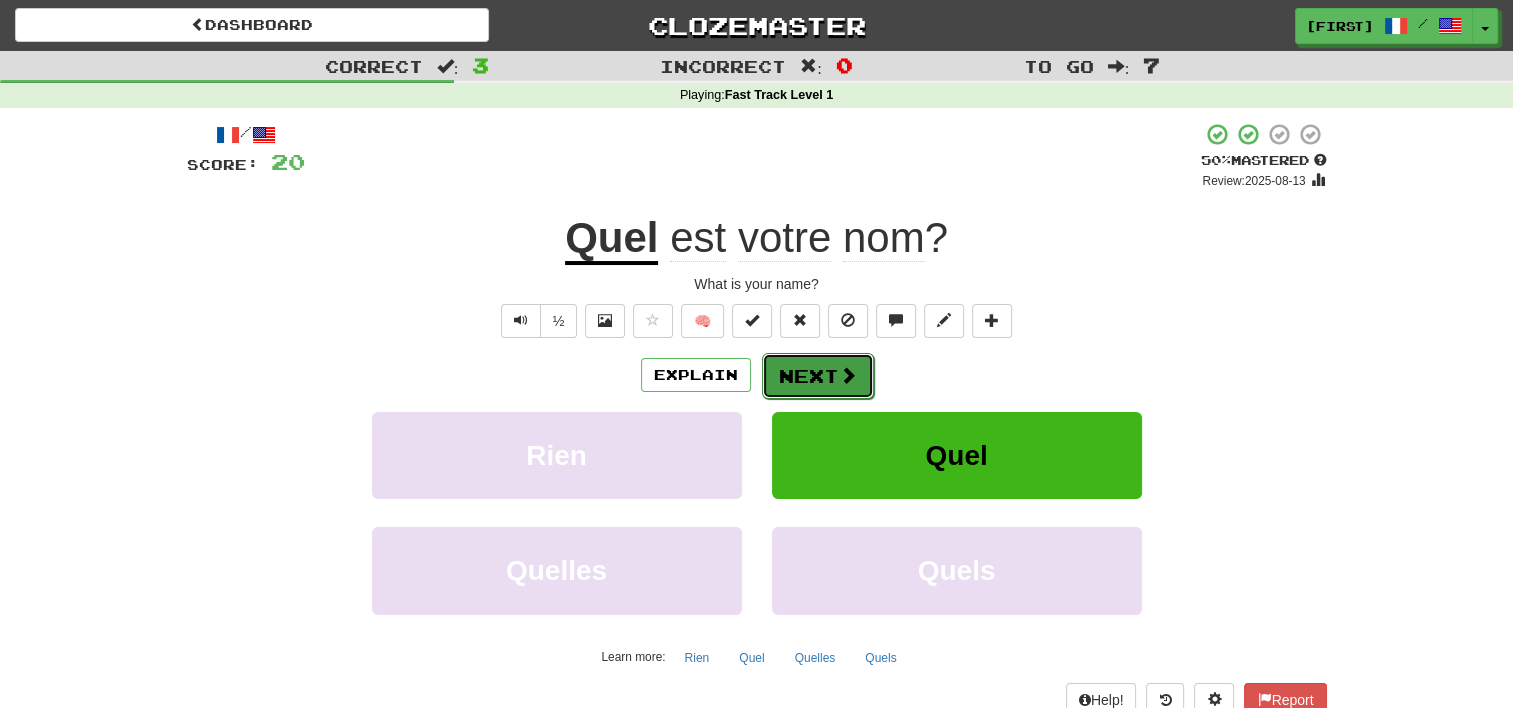 click on "Next" at bounding box center [818, 376] 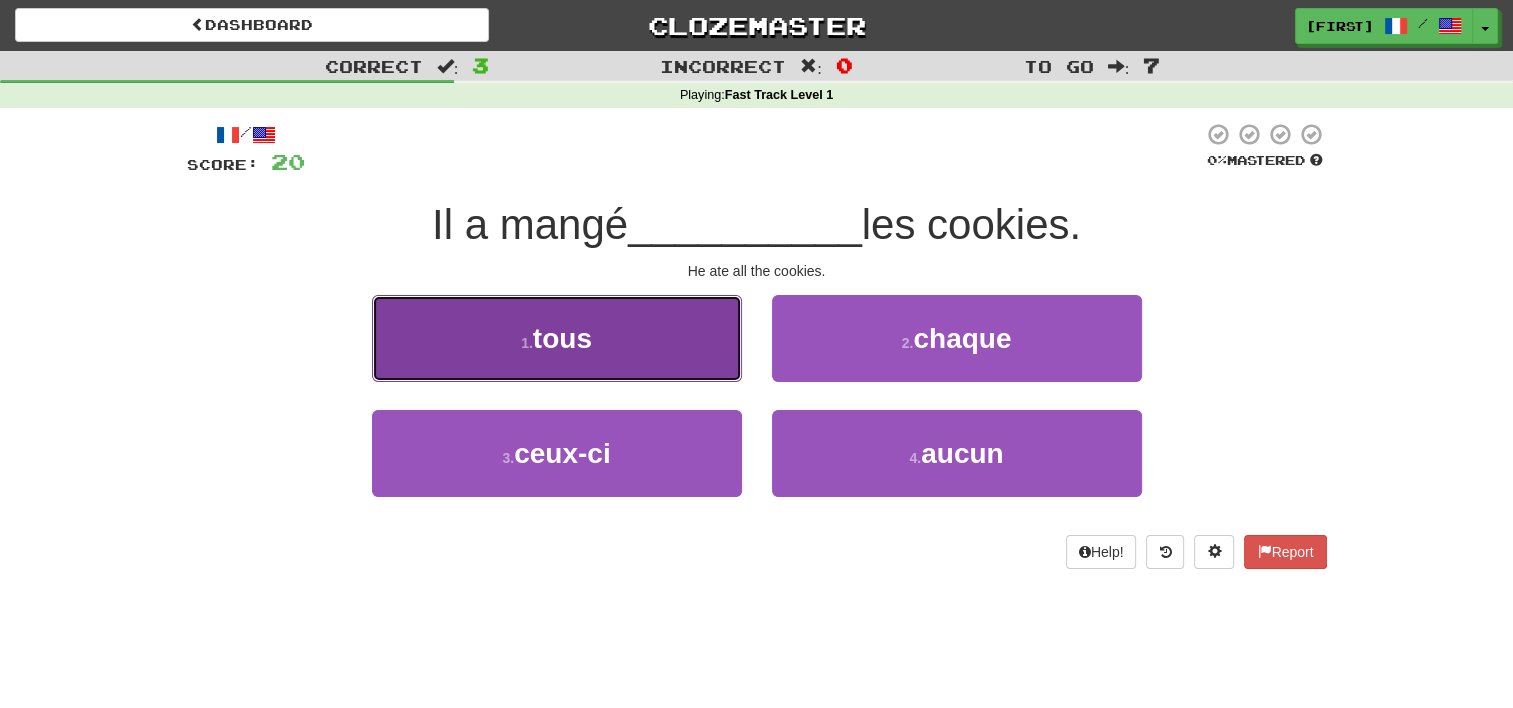 click on "tous" at bounding box center [562, 338] 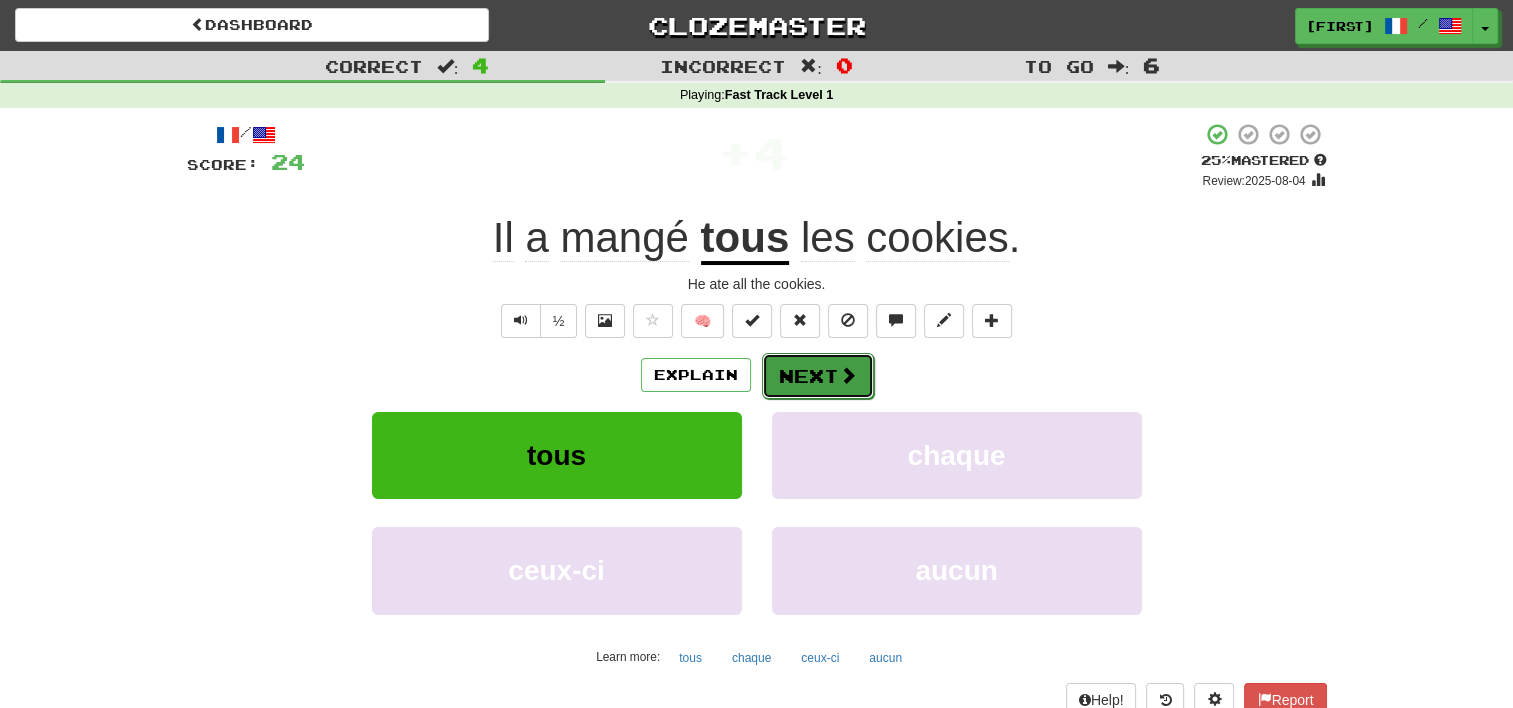 click on "Next" at bounding box center (818, 376) 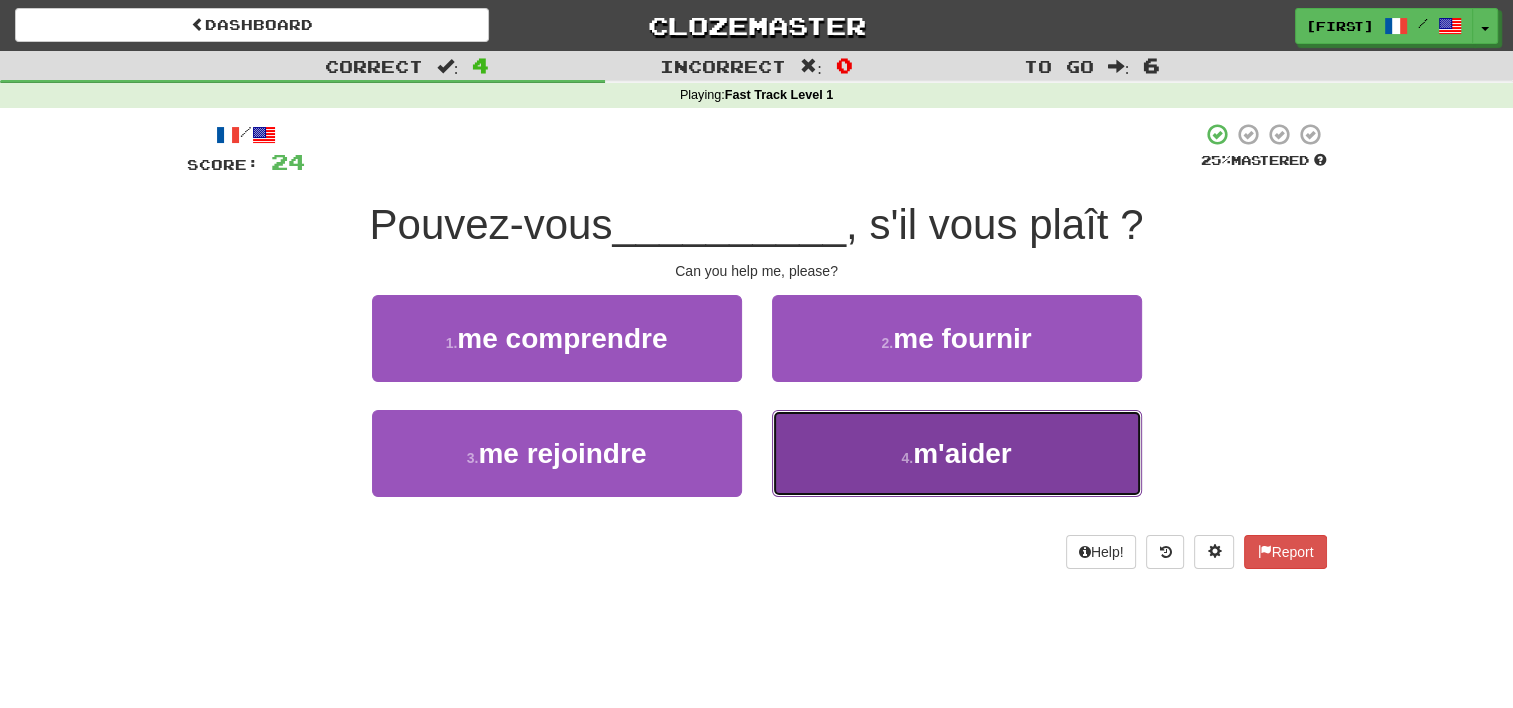 click on "m'aider" at bounding box center [962, 453] 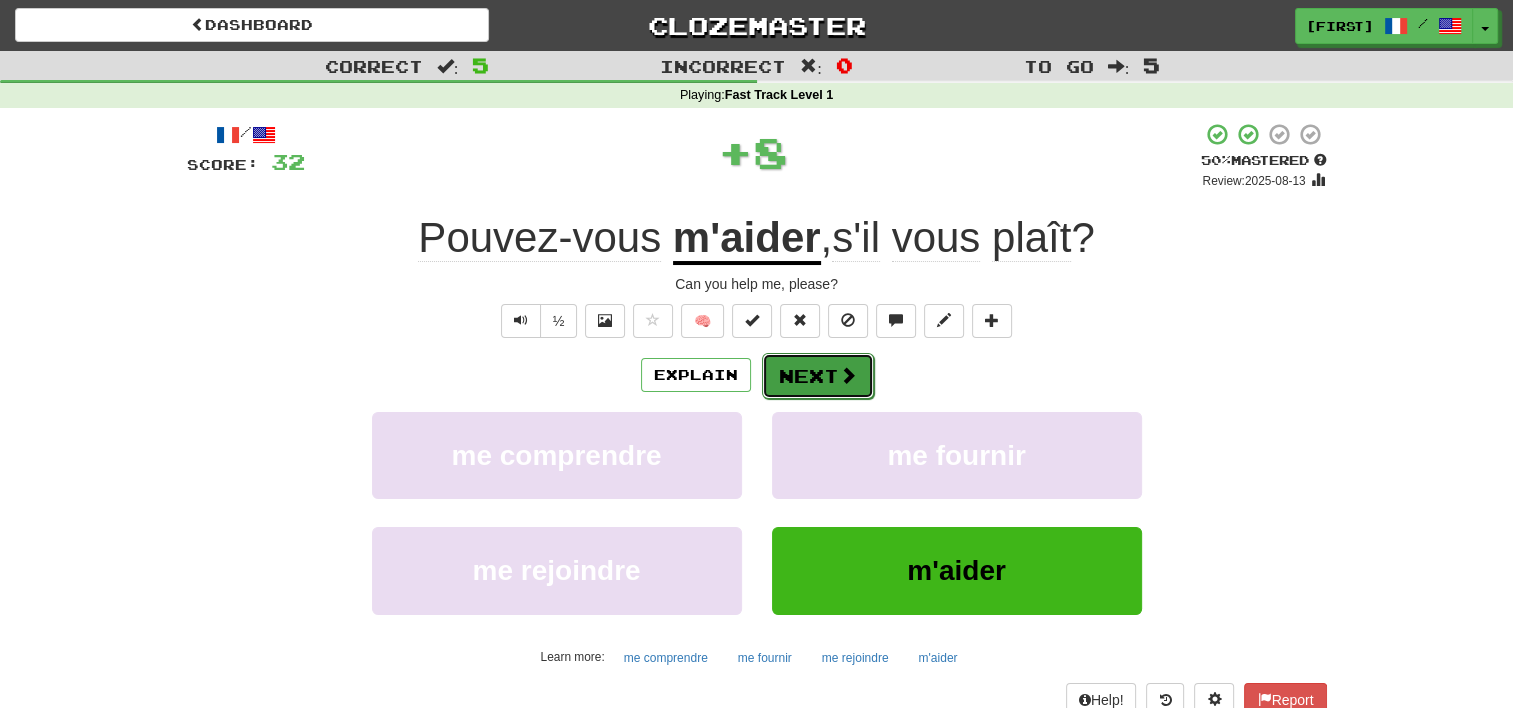 click on "Next" at bounding box center (818, 376) 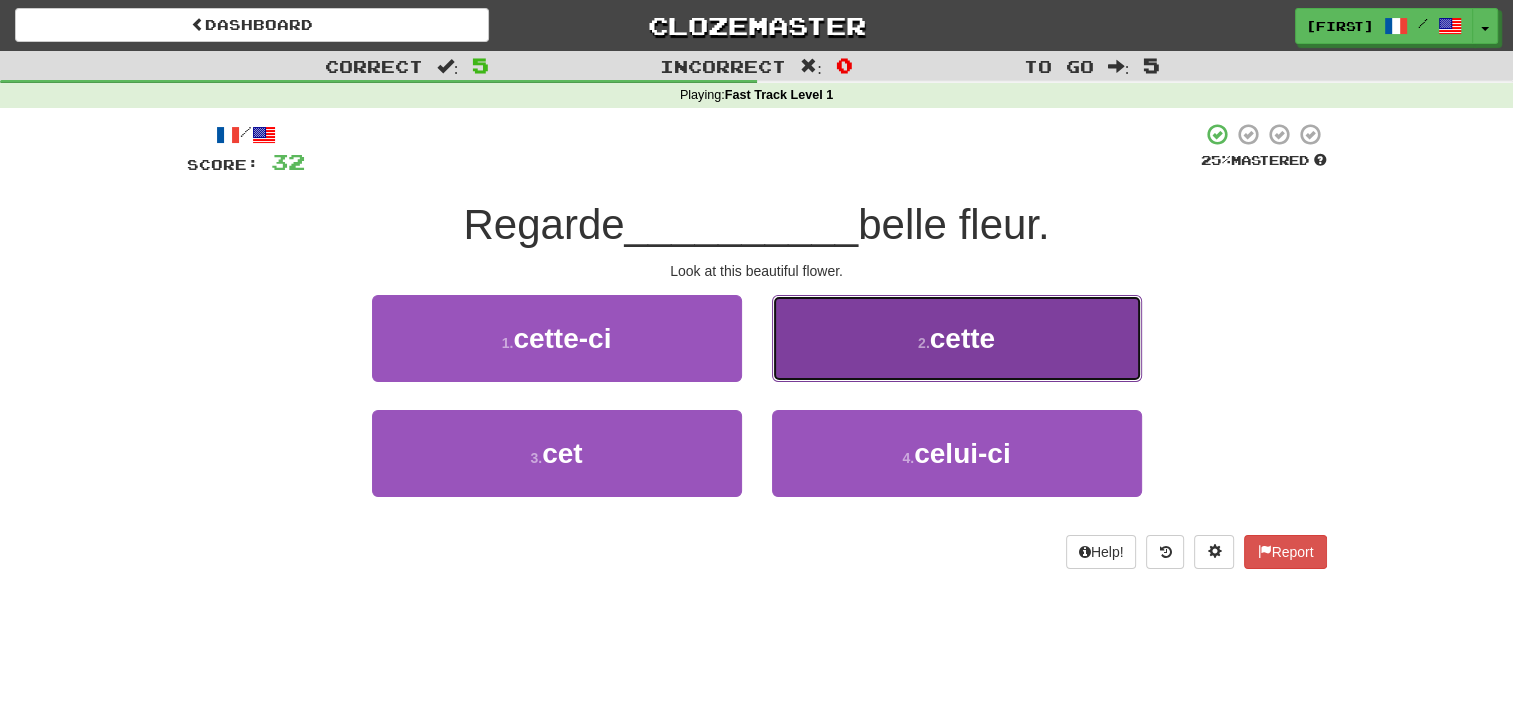 click on "2 .  cette" at bounding box center [957, 338] 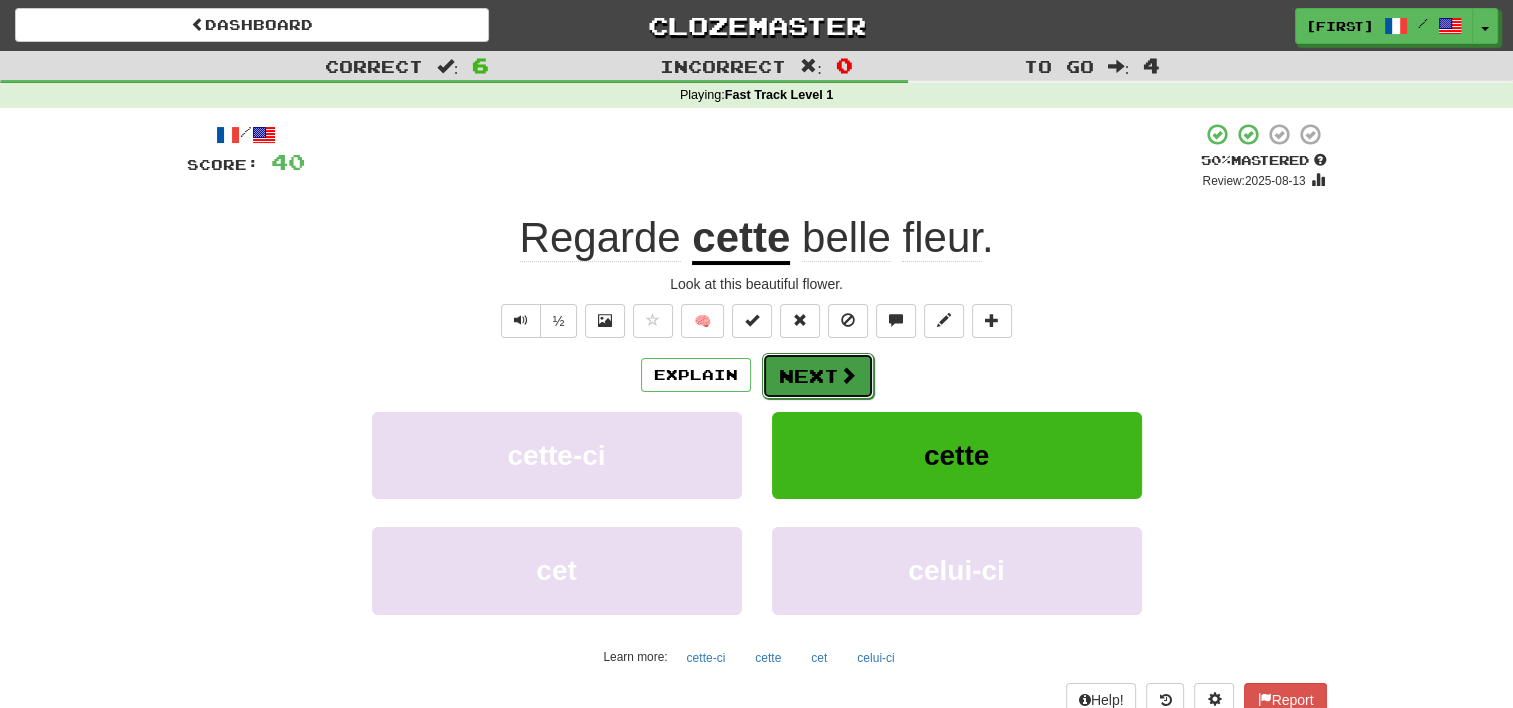 click on "Next" at bounding box center [818, 376] 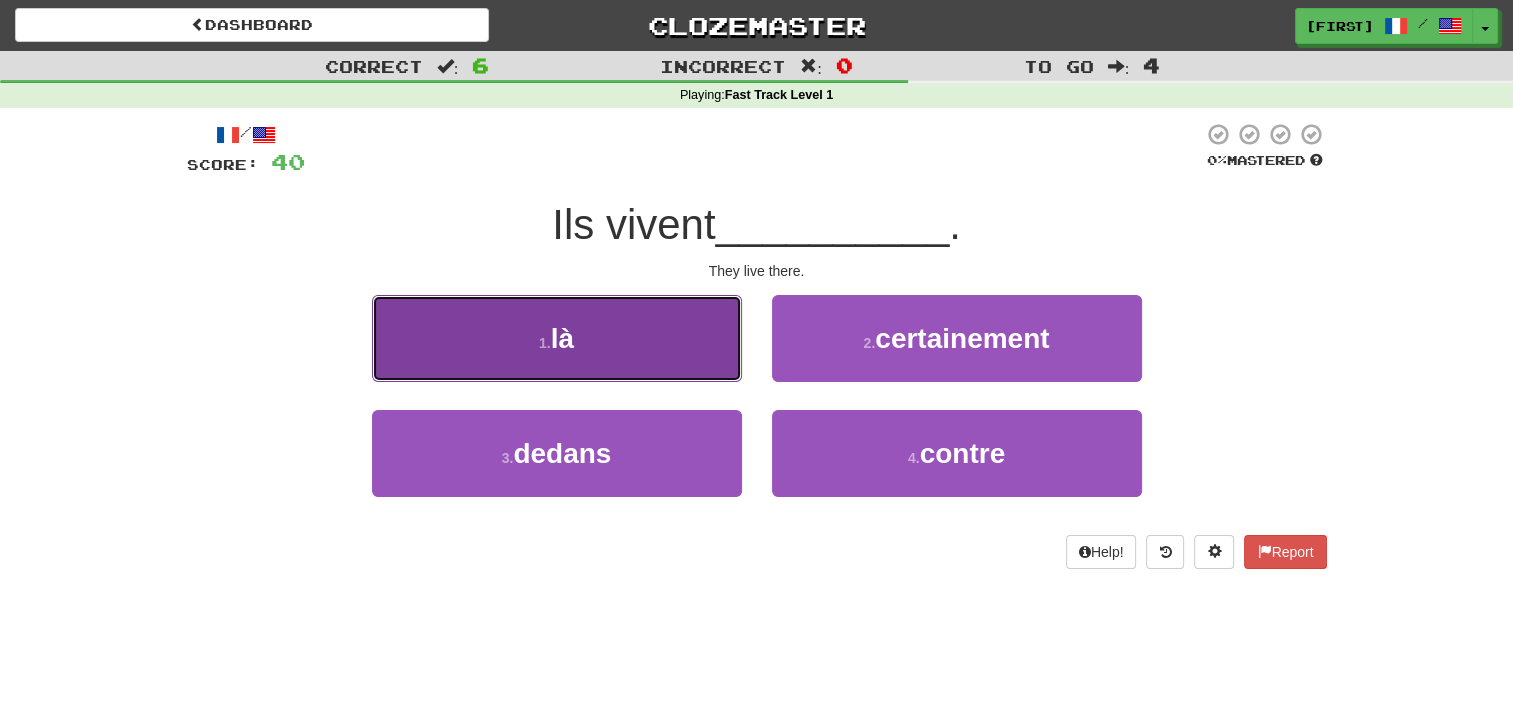 click on "1 .  là" at bounding box center (557, 338) 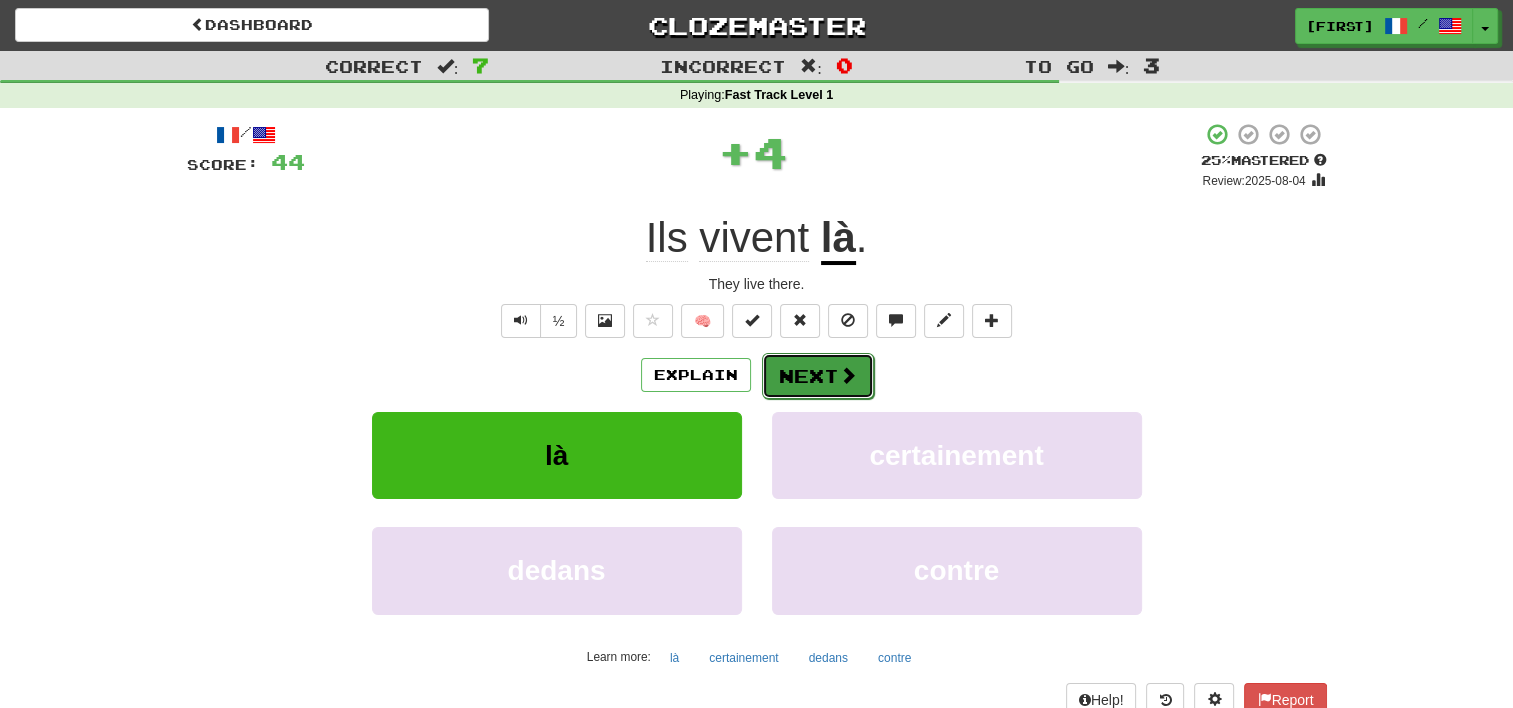 click at bounding box center [848, 375] 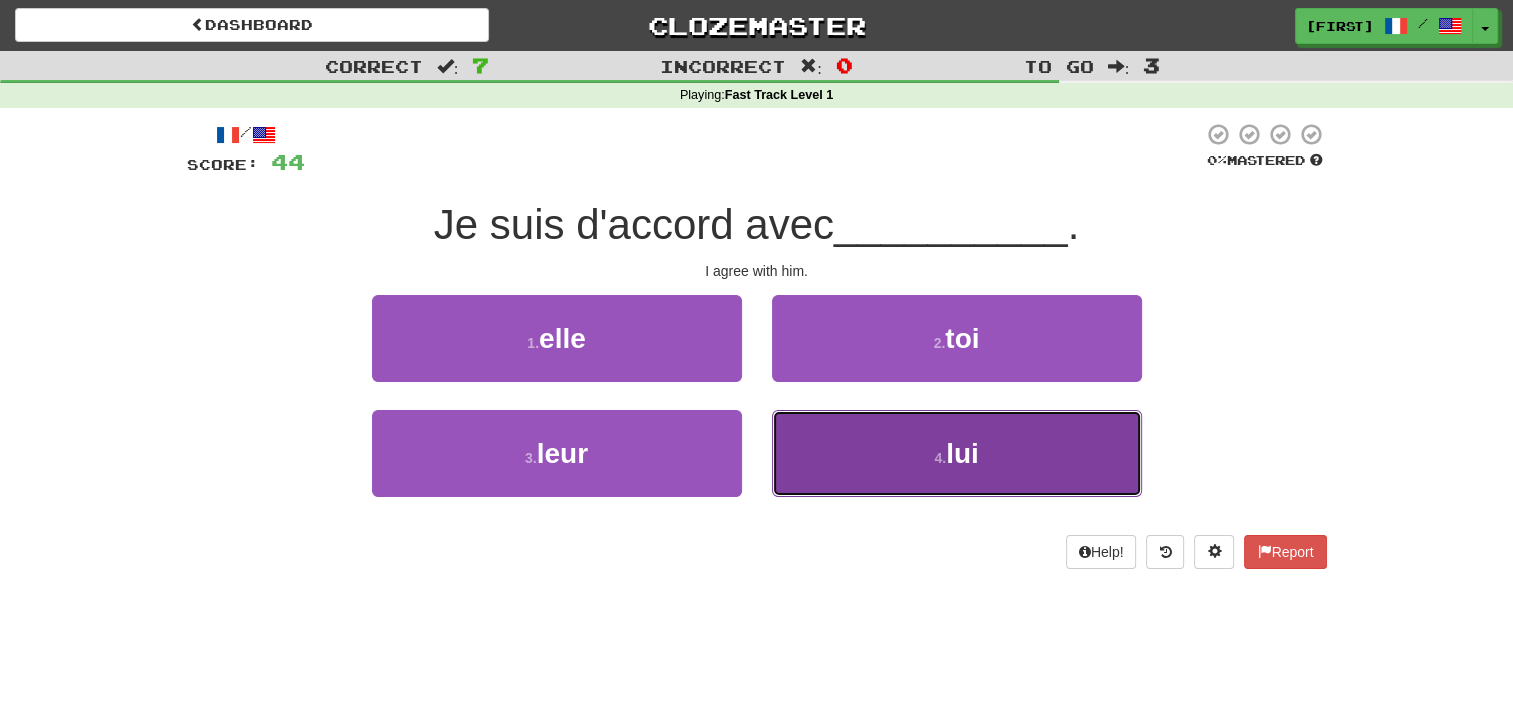 click on "lui" at bounding box center [962, 453] 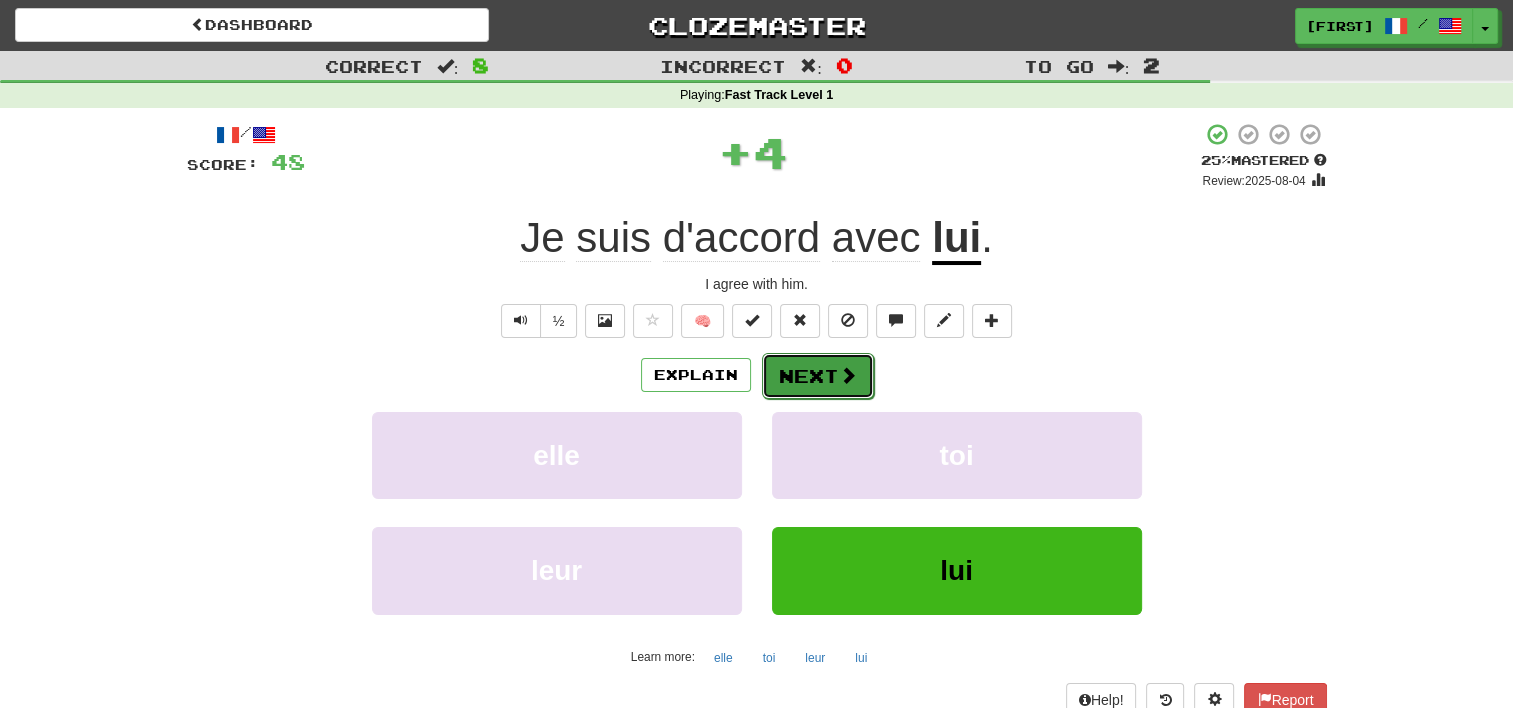 click on "Next" at bounding box center [818, 376] 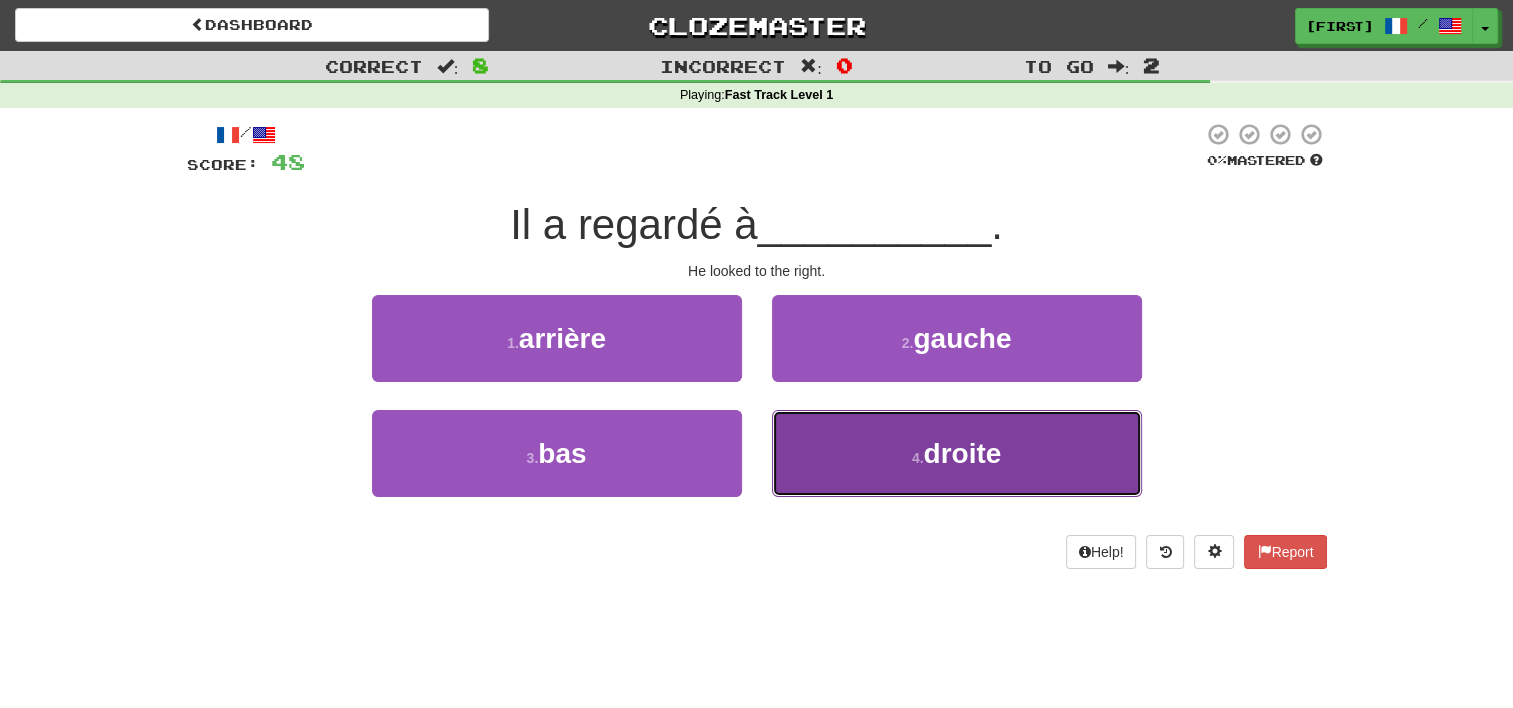 click on "4 .  droite" at bounding box center (957, 453) 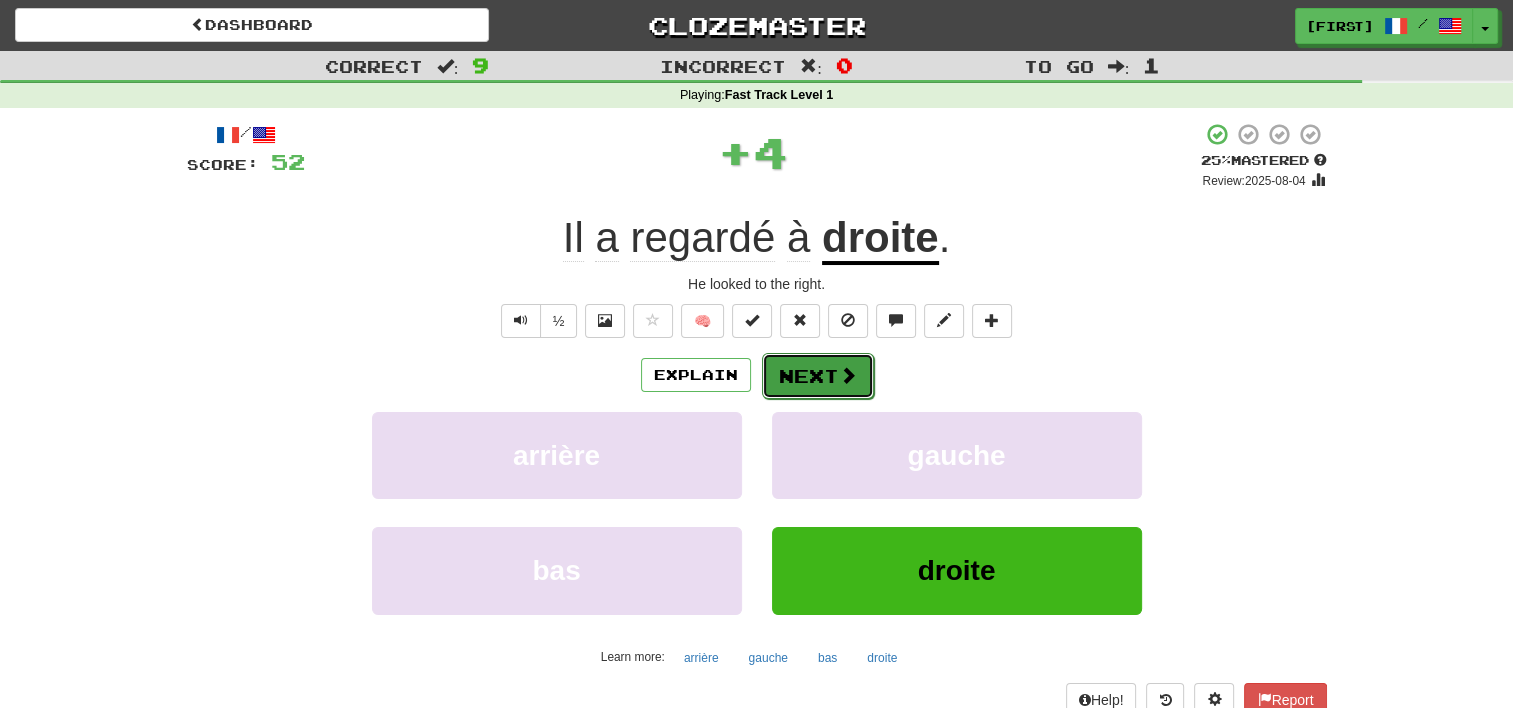 click on "Next" at bounding box center (818, 376) 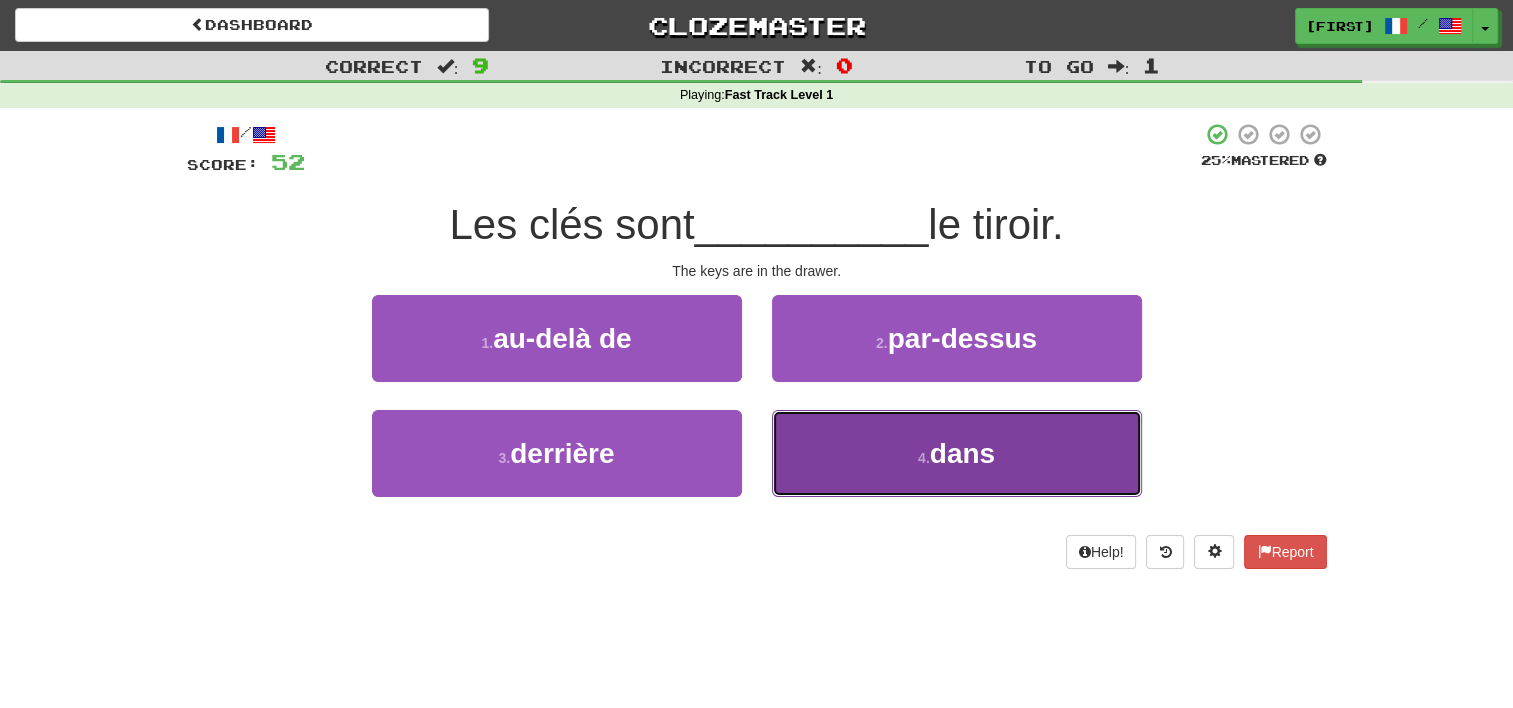 click on "4 .  dans" at bounding box center [957, 453] 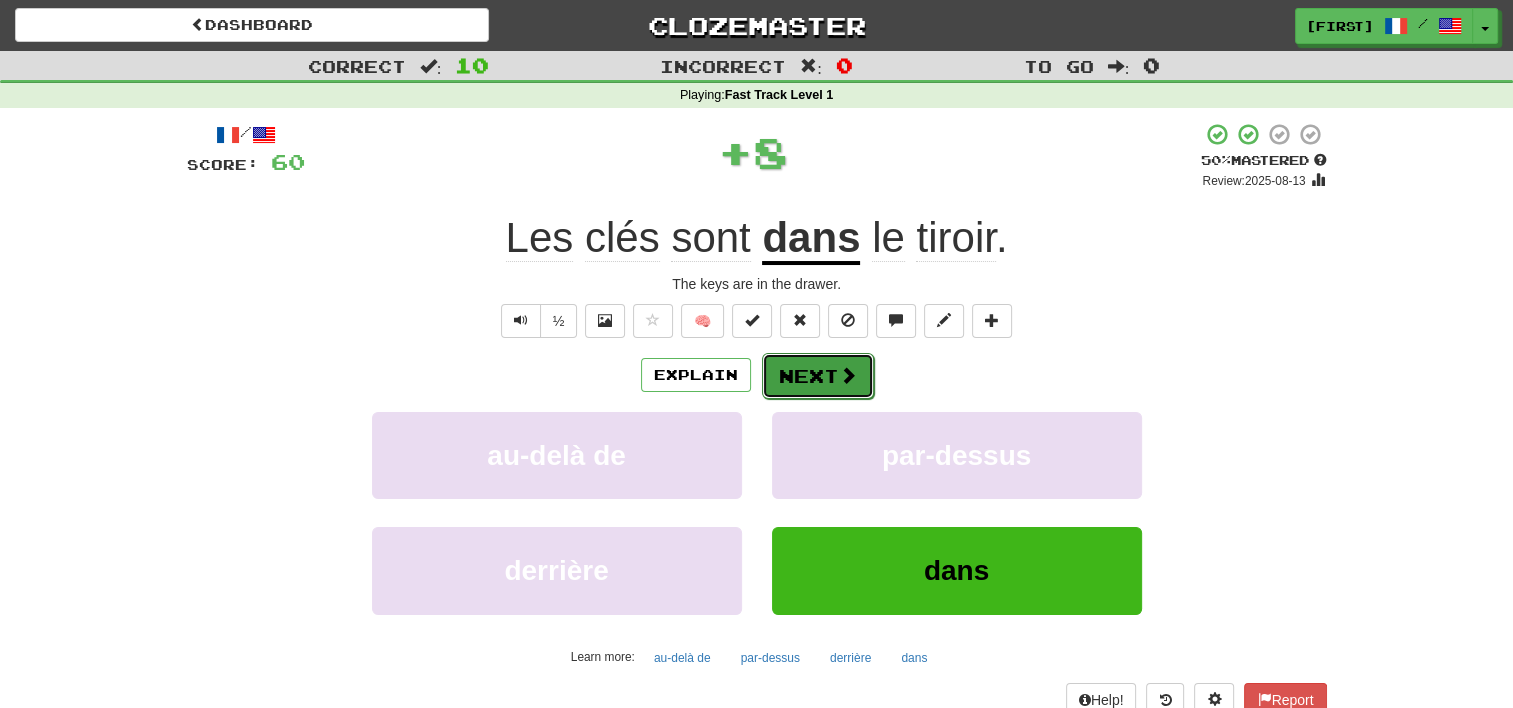 click on "Next" at bounding box center (818, 376) 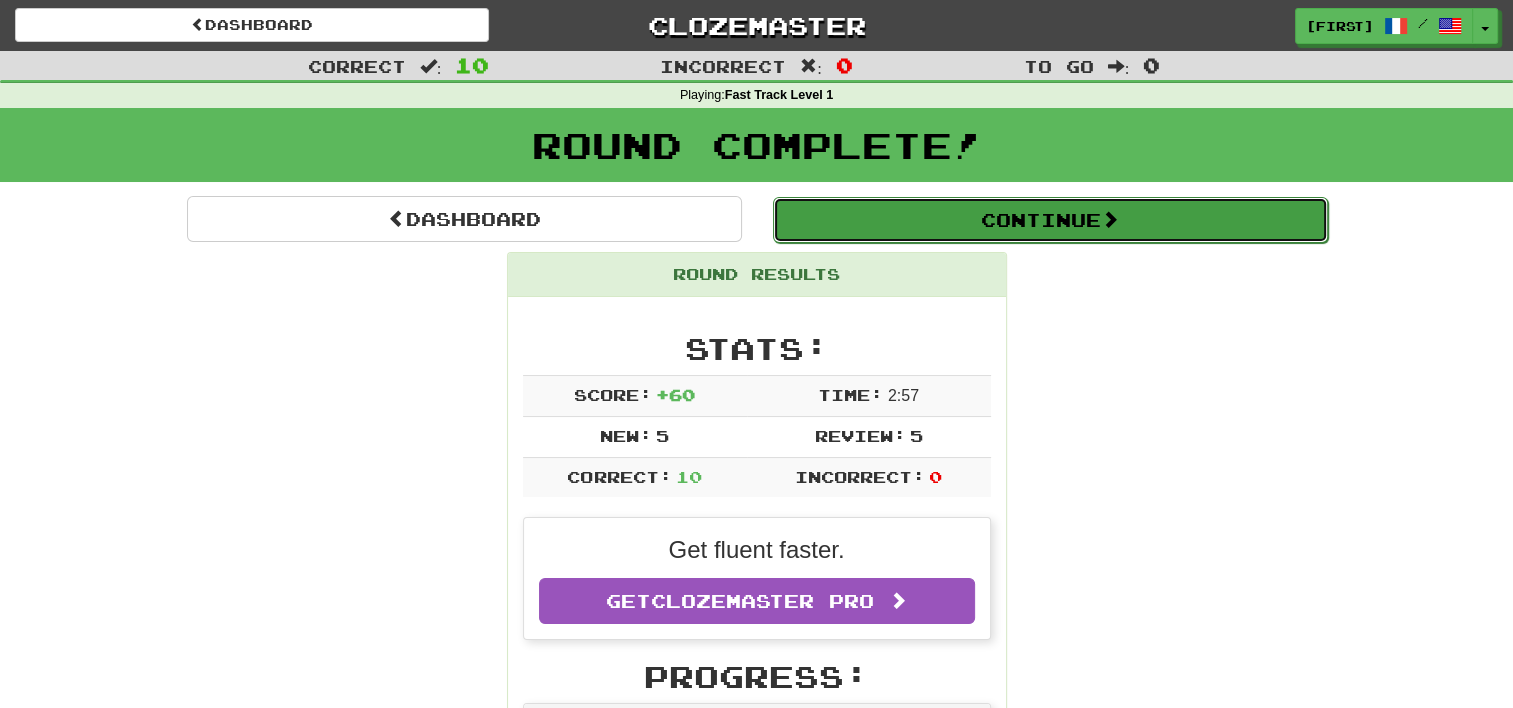 click on "Continue" at bounding box center [1050, 220] 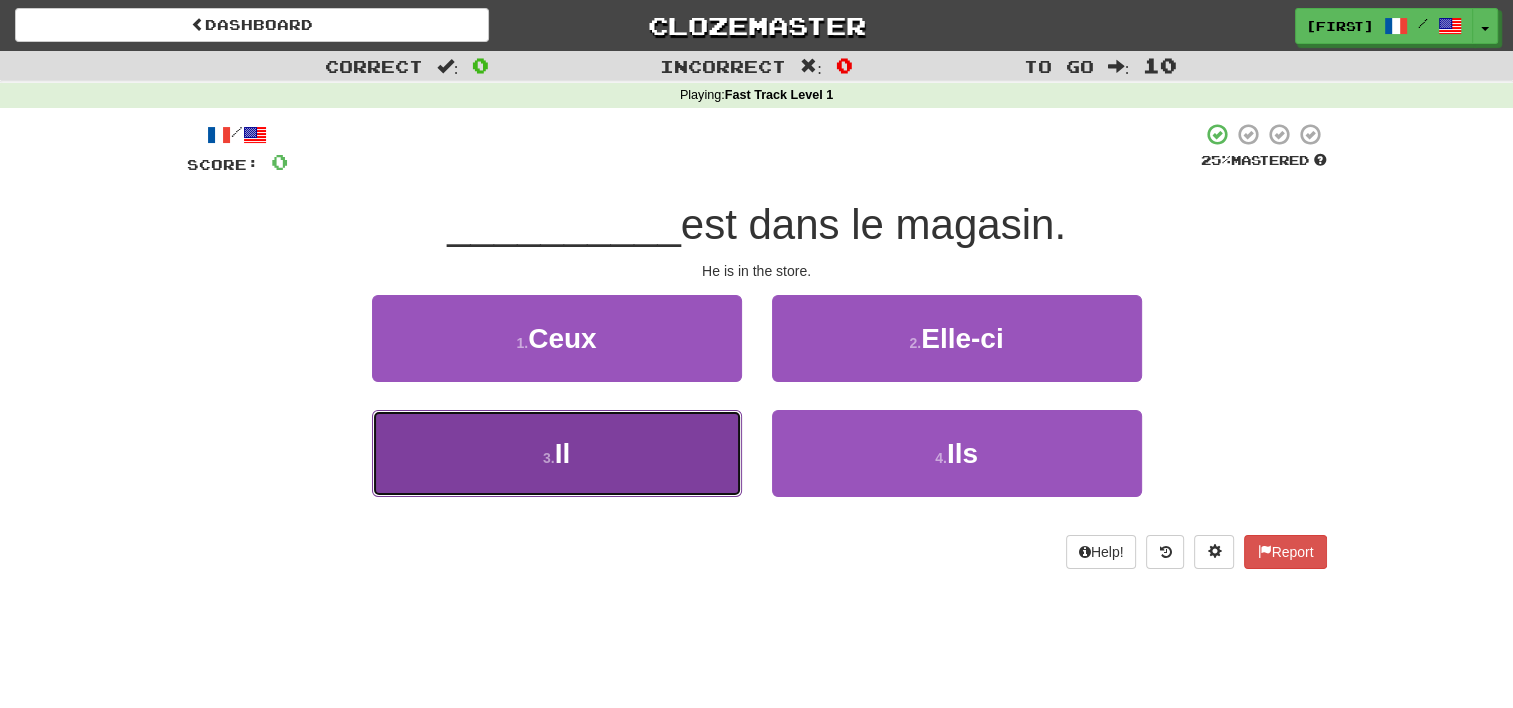 click on "3 .  Il" at bounding box center [557, 453] 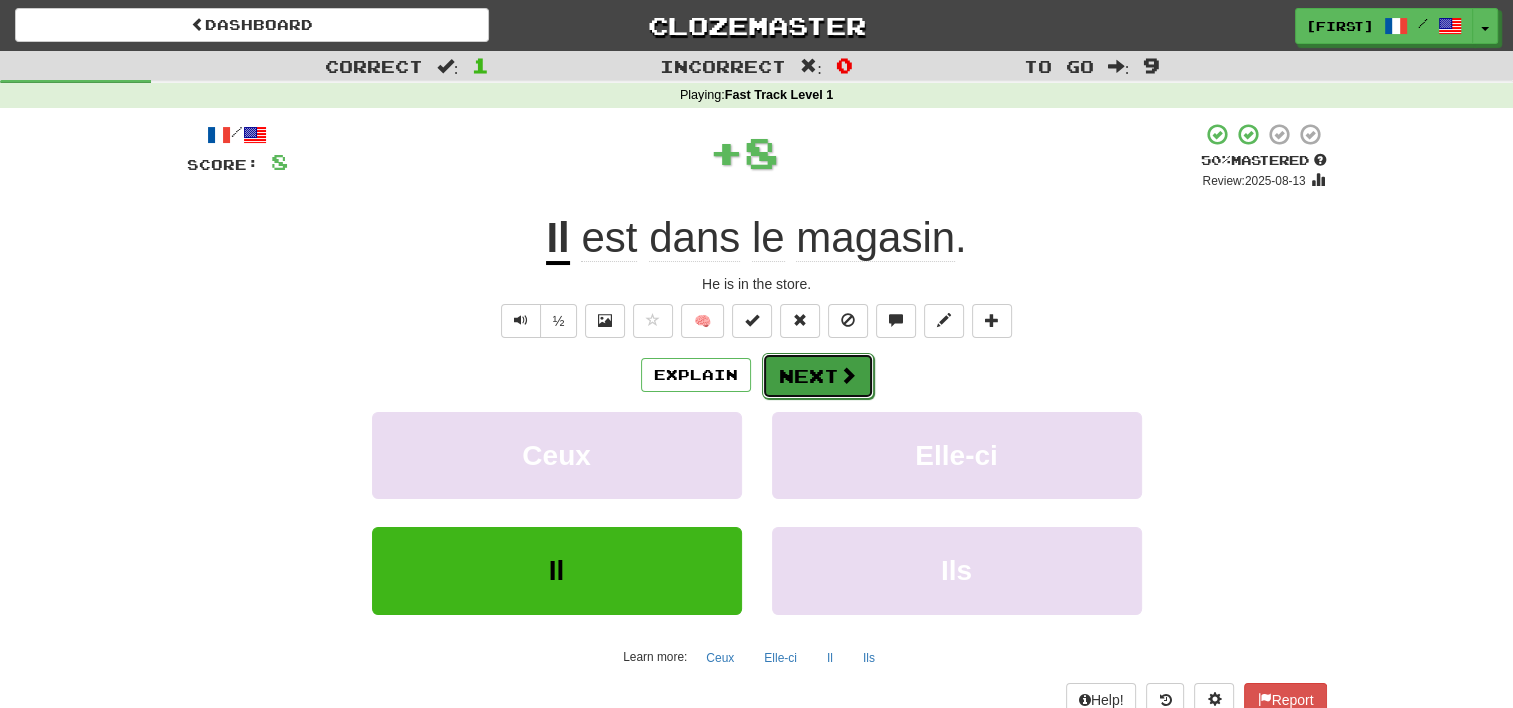 click on "Next" at bounding box center [818, 376] 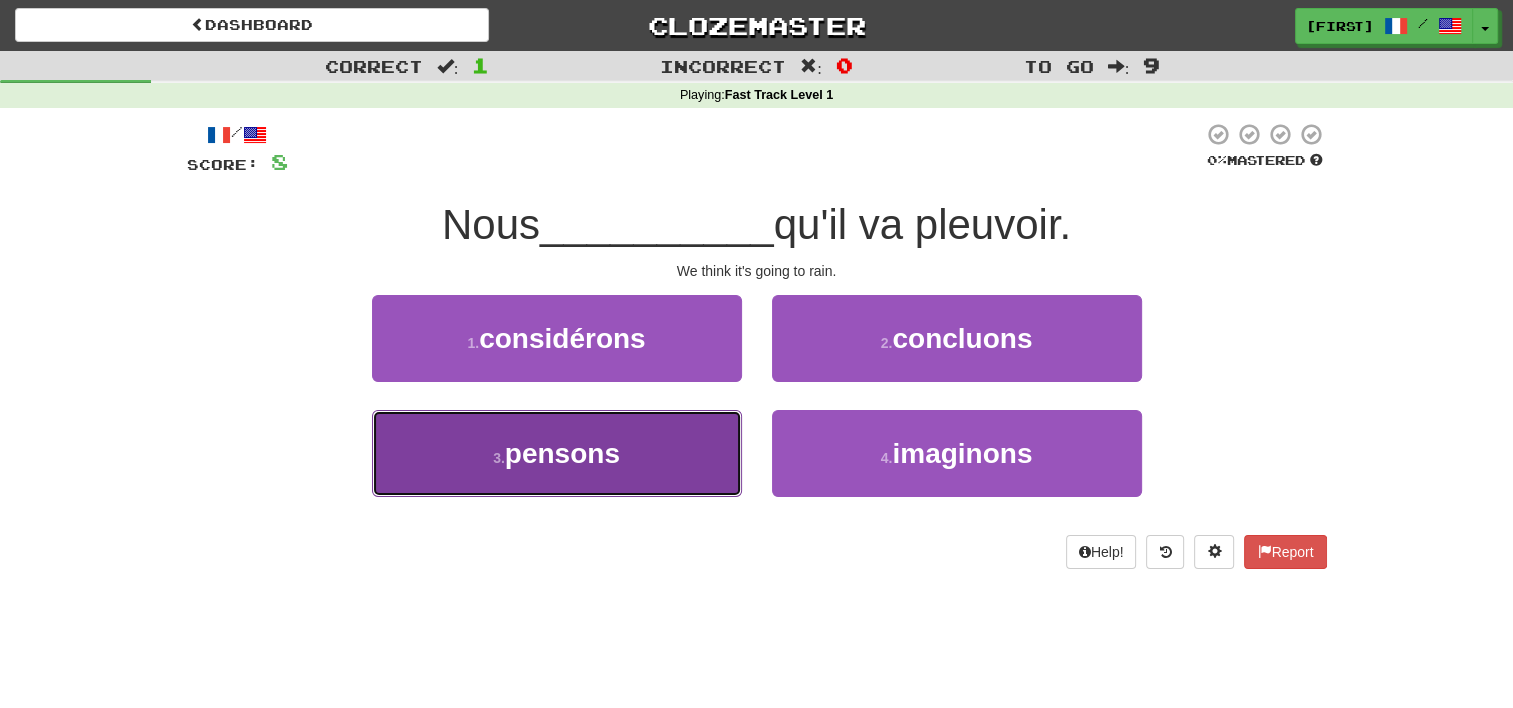 click on "3 .  pensons" at bounding box center (557, 453) 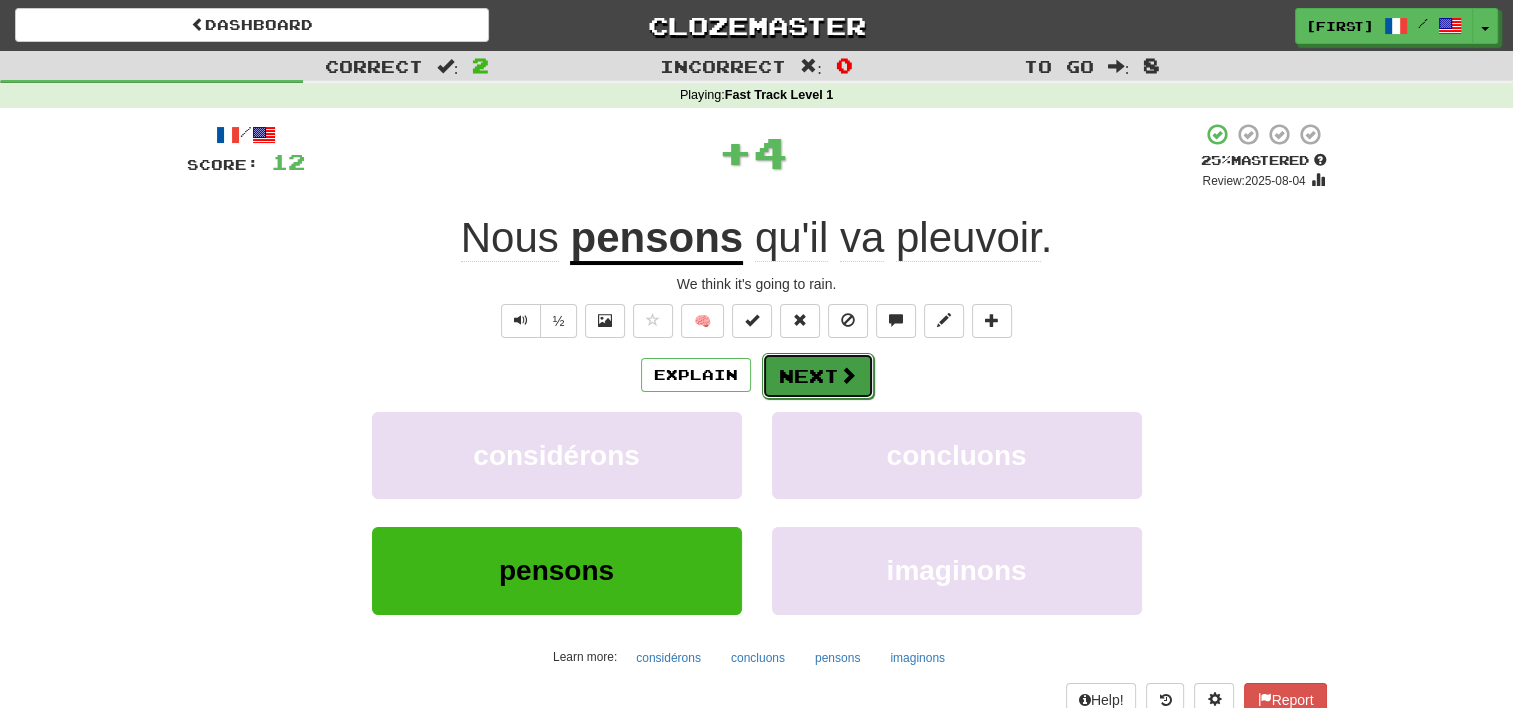 click on "Next" at bounding box center (818, 376) 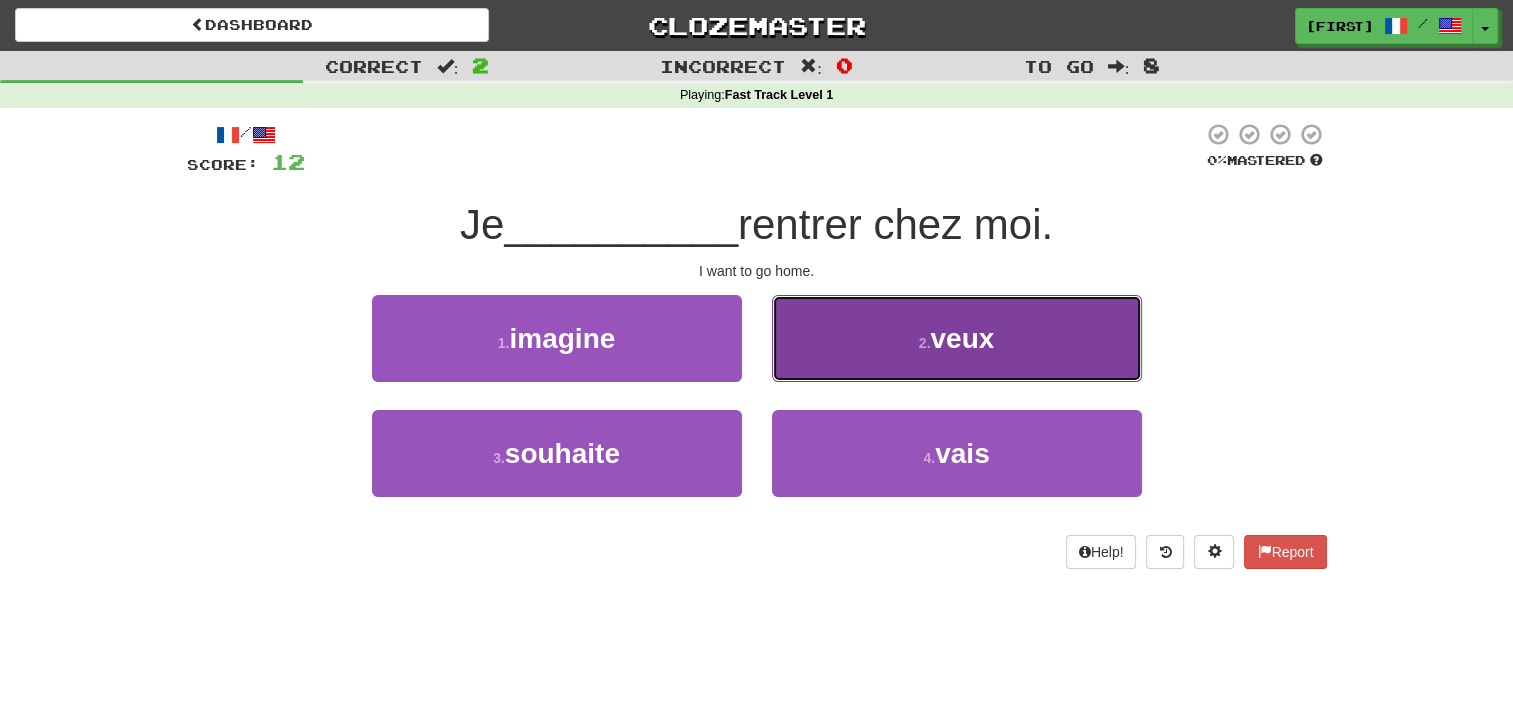 click on "veux" at bounding box center (962, 338) 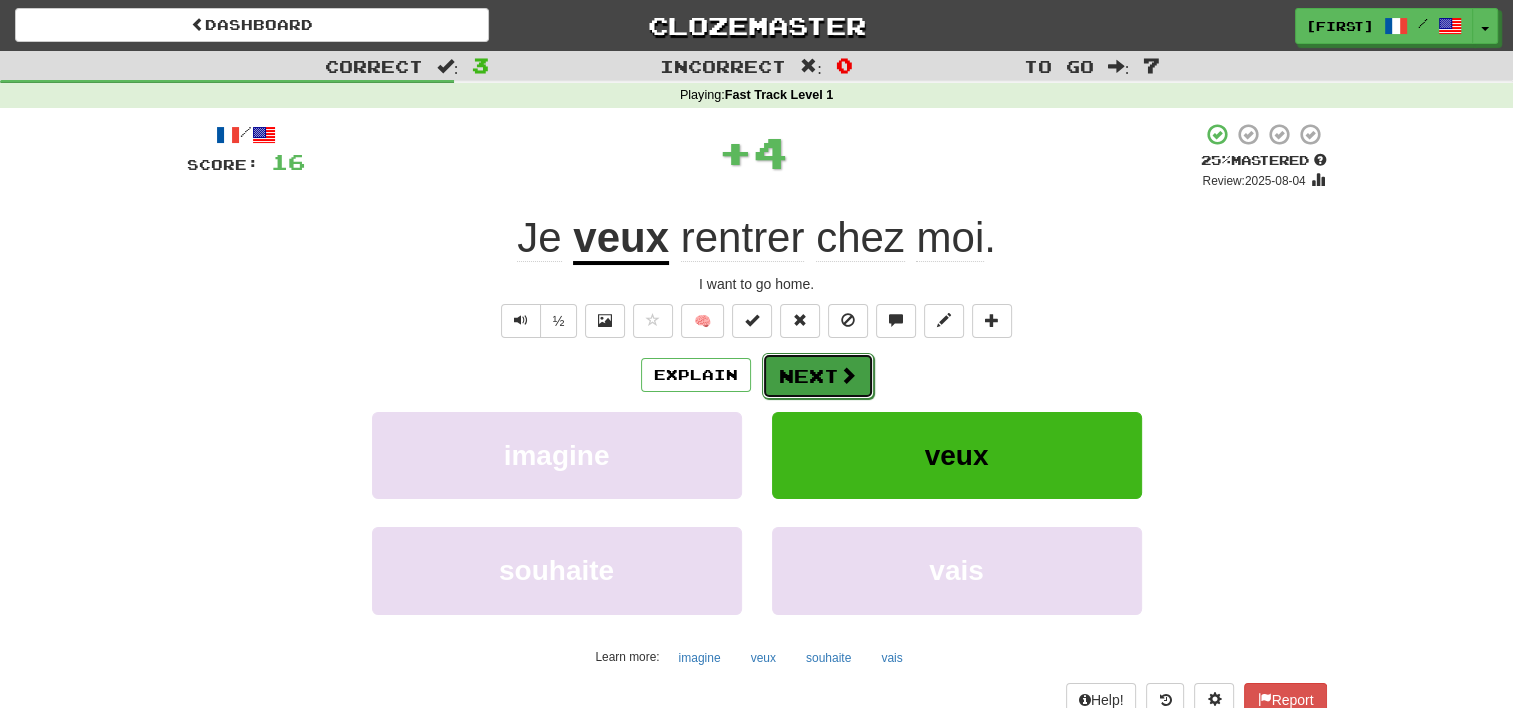 click on "Next" at bounding box center [818, 376] 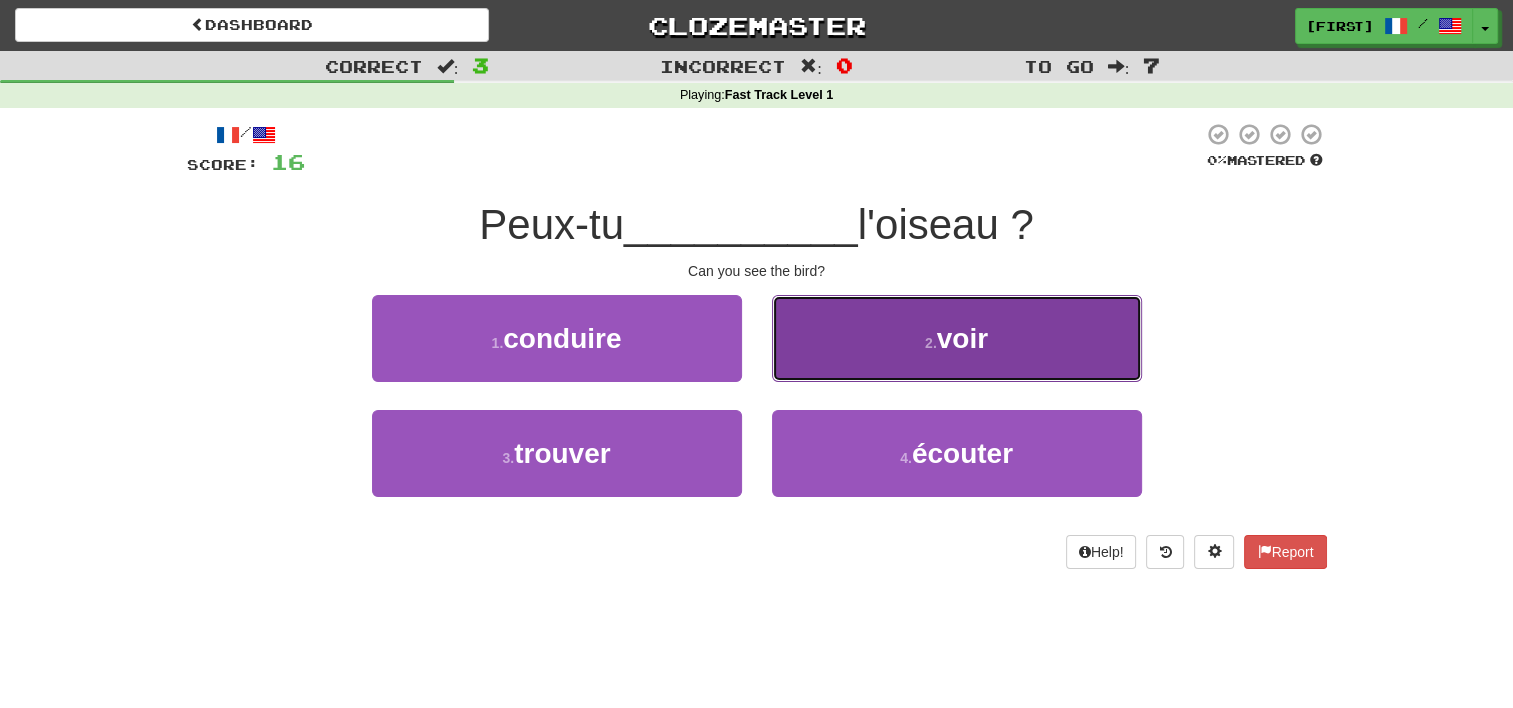 click on "2 .  voir" at bounding box center (957, 338) 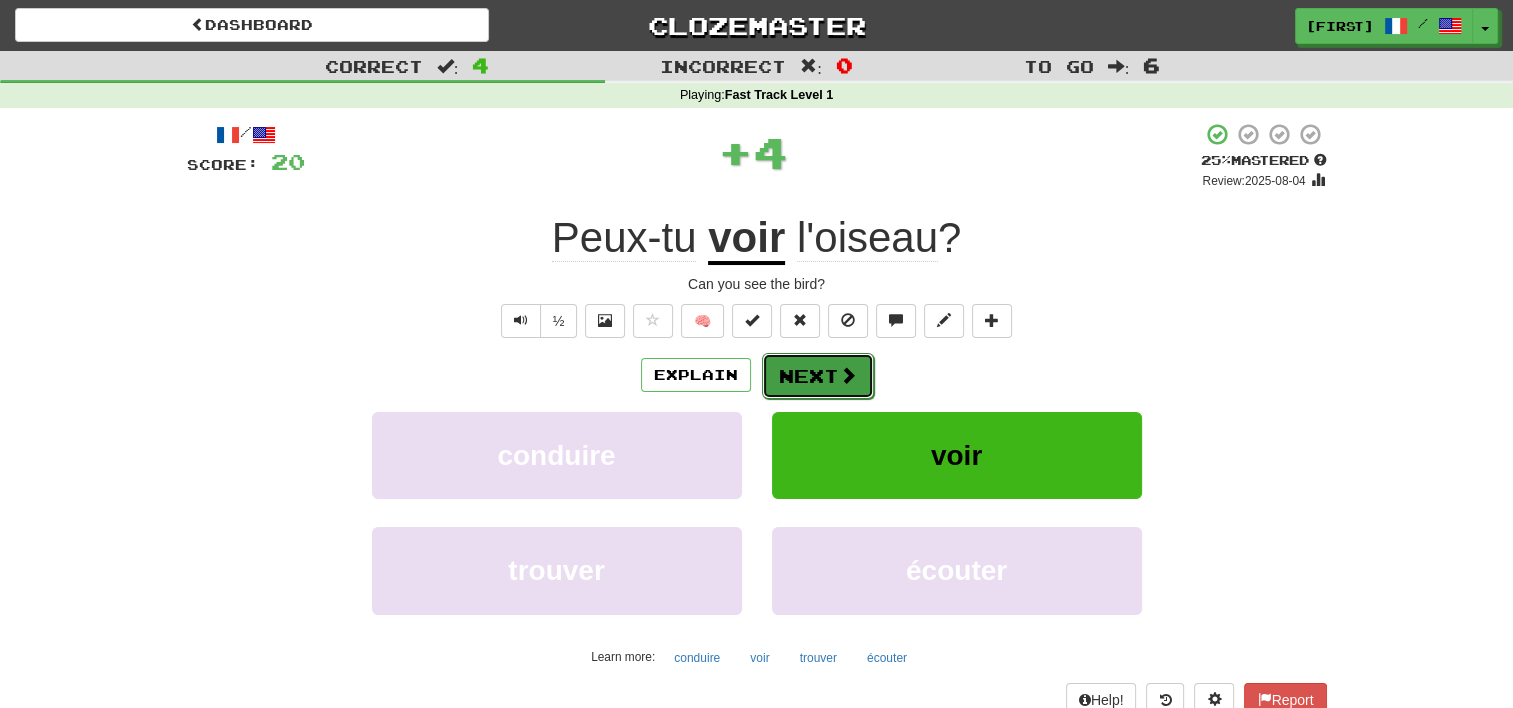 click on "Next" at bounding box center [818, 376] 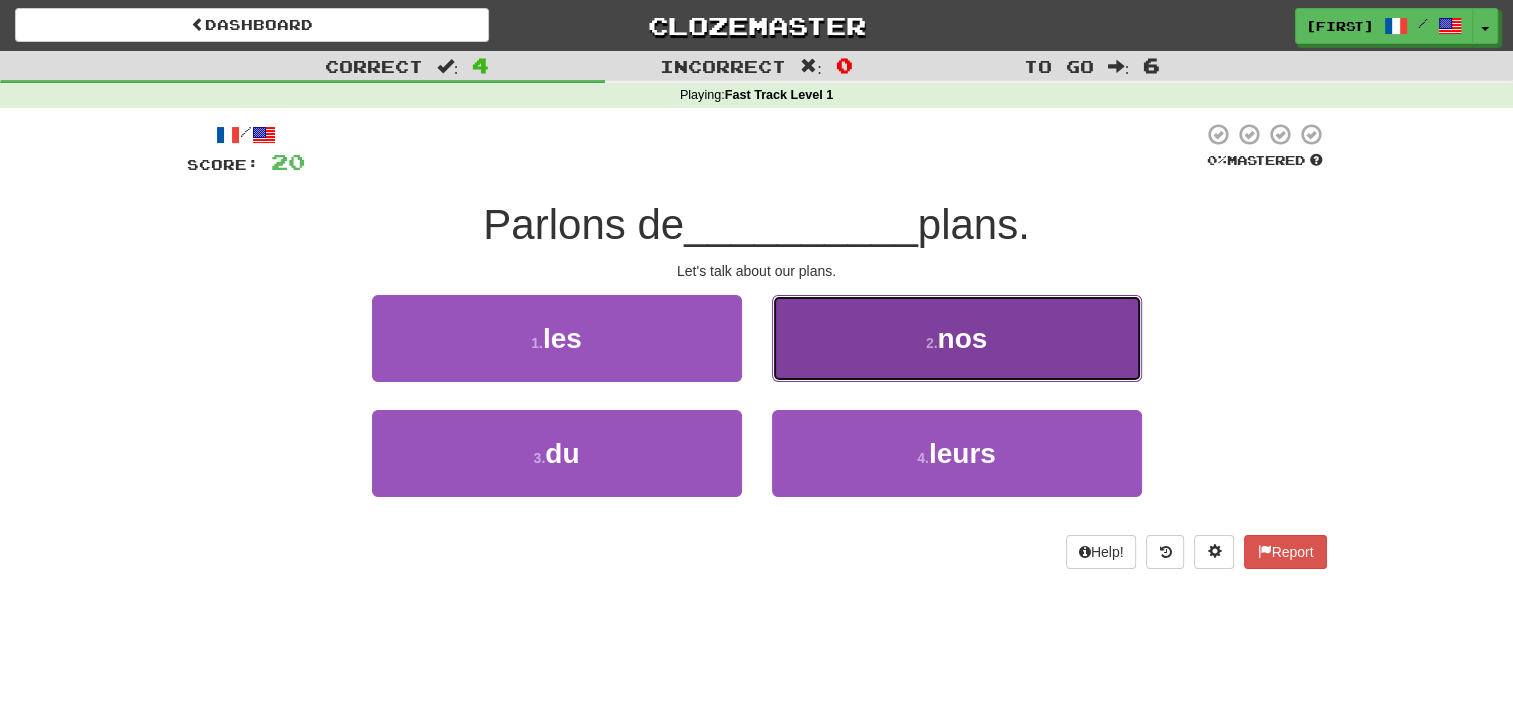 click on "2 .  nos" at bounding box center (957, 338) 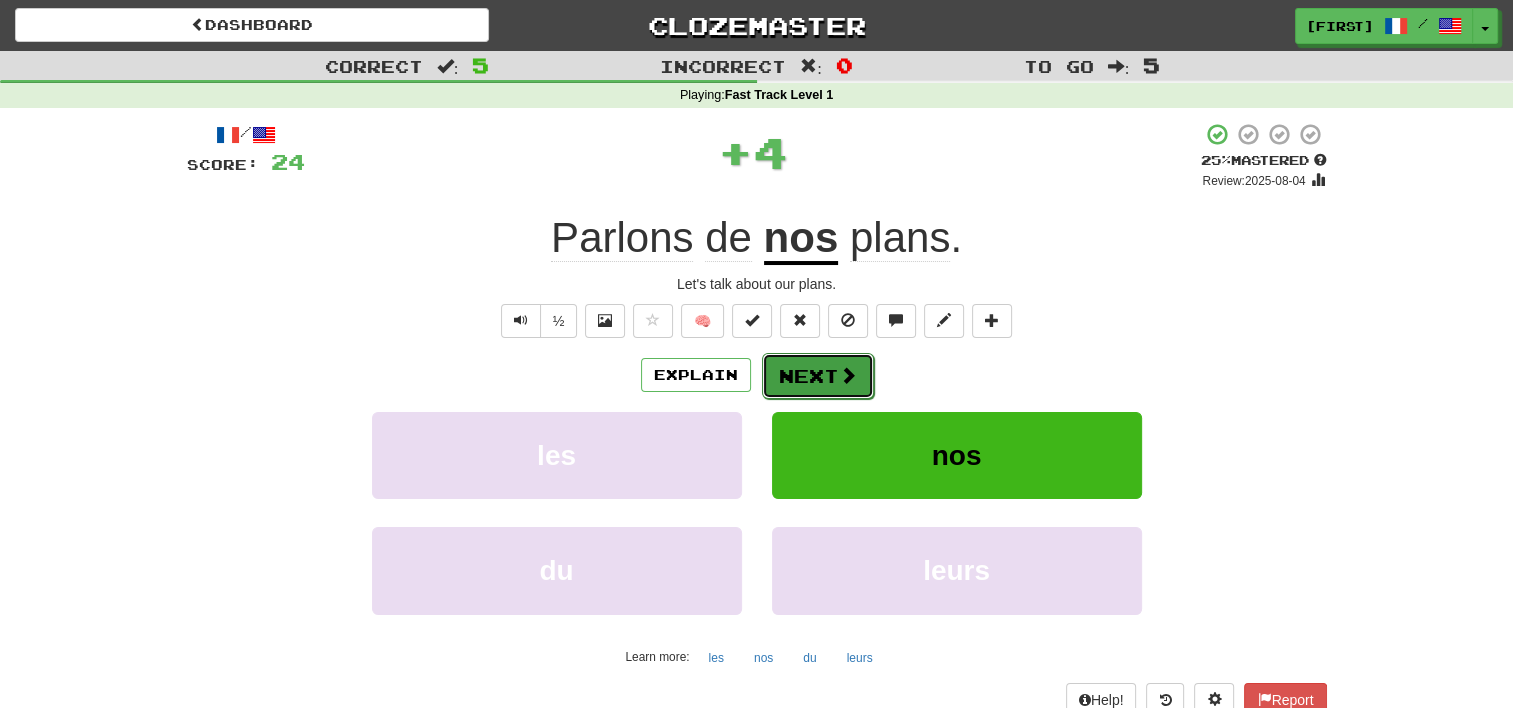 click on "Next" at bounding box center [818, 376] 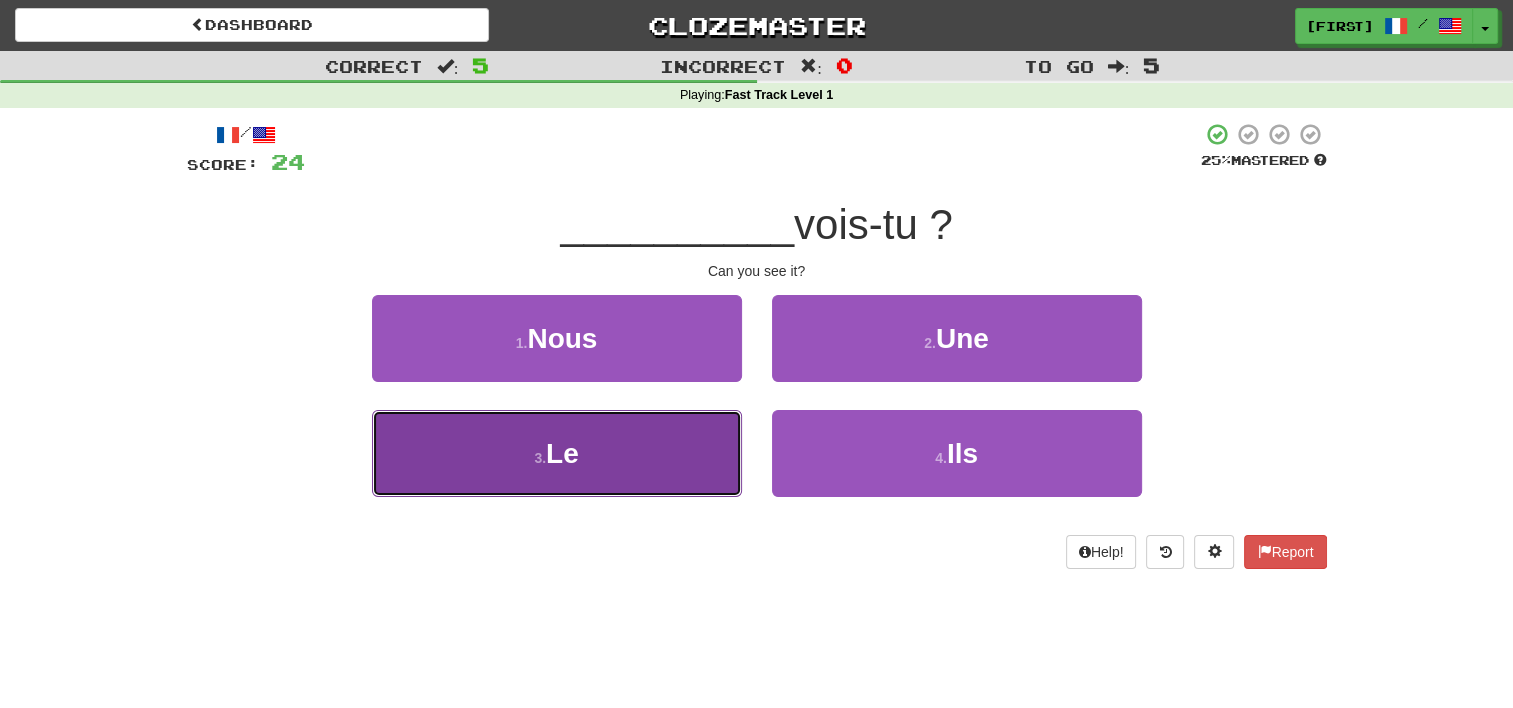 click on "3 .  Le" at bounding box center [557, 453] 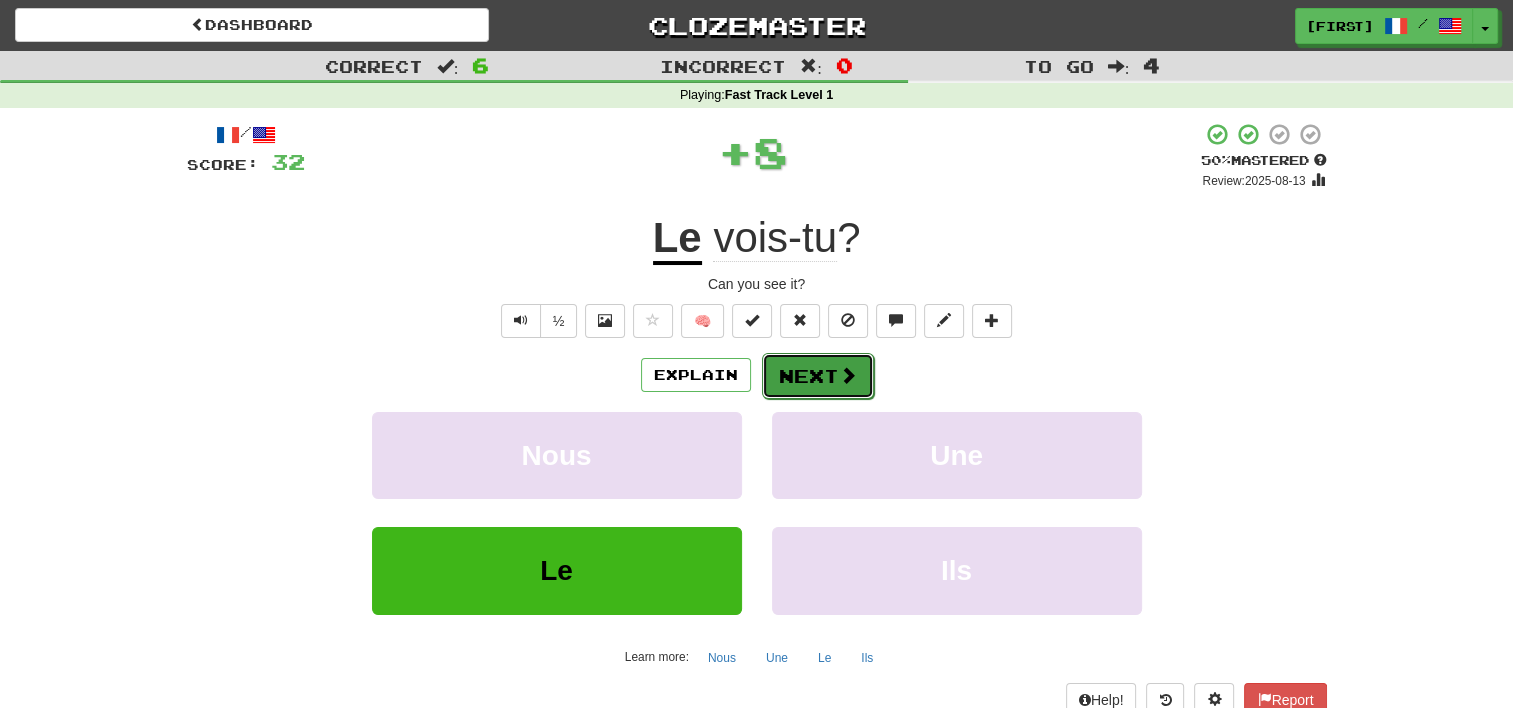 click on "Next" at bounding box center [818, 376] 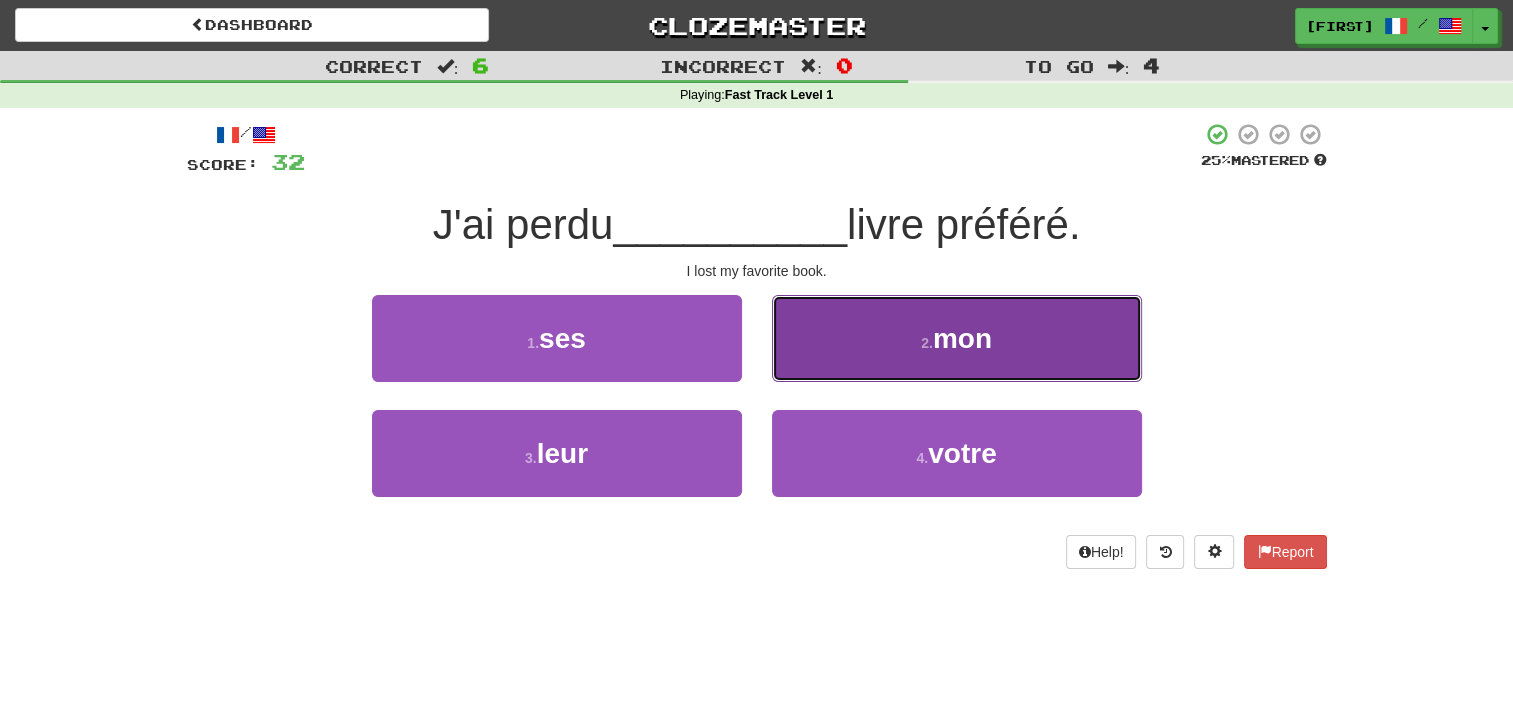 click on "2 .  mon" at bounding box center (957, 338) 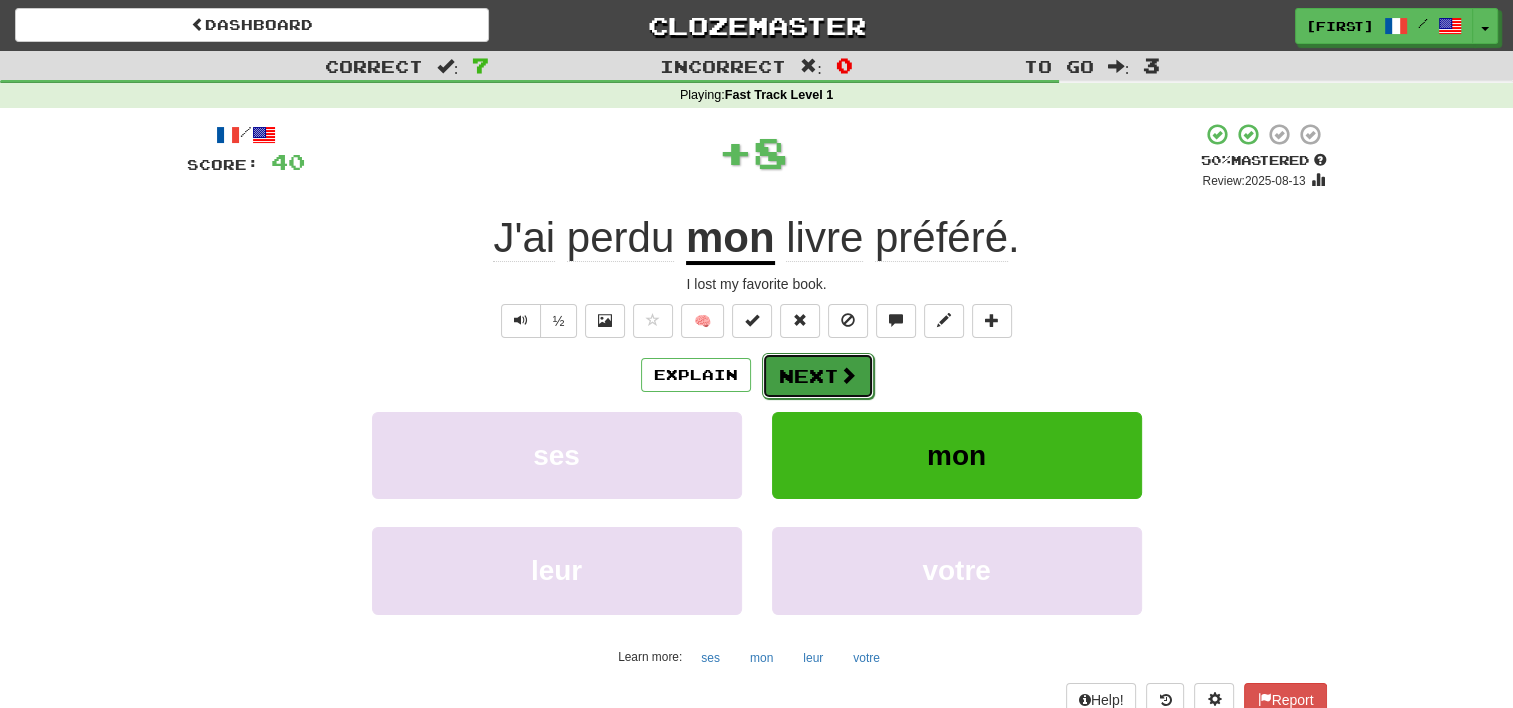 click on "Next" at bounding box center (818, 376) 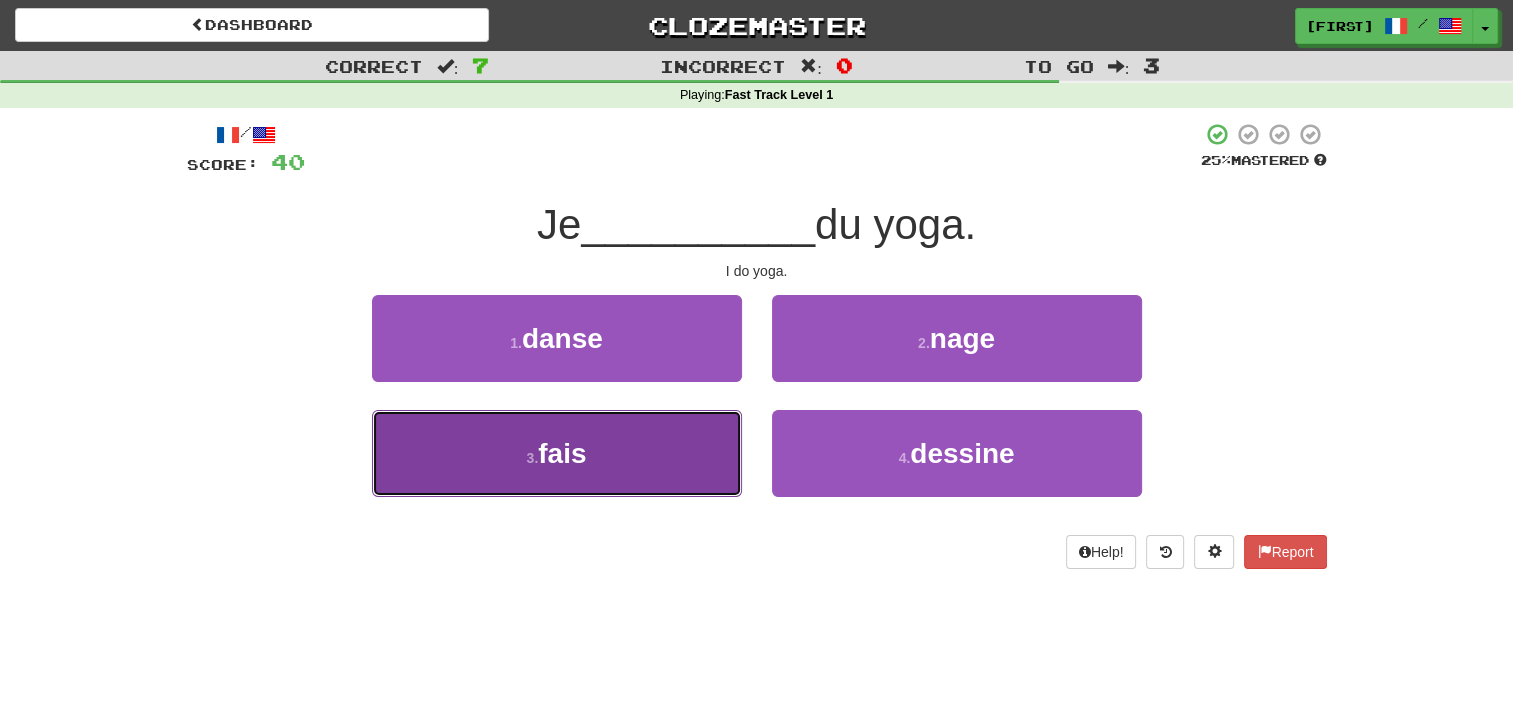 click on "3 .  fais" at bounding box center [557, 453] 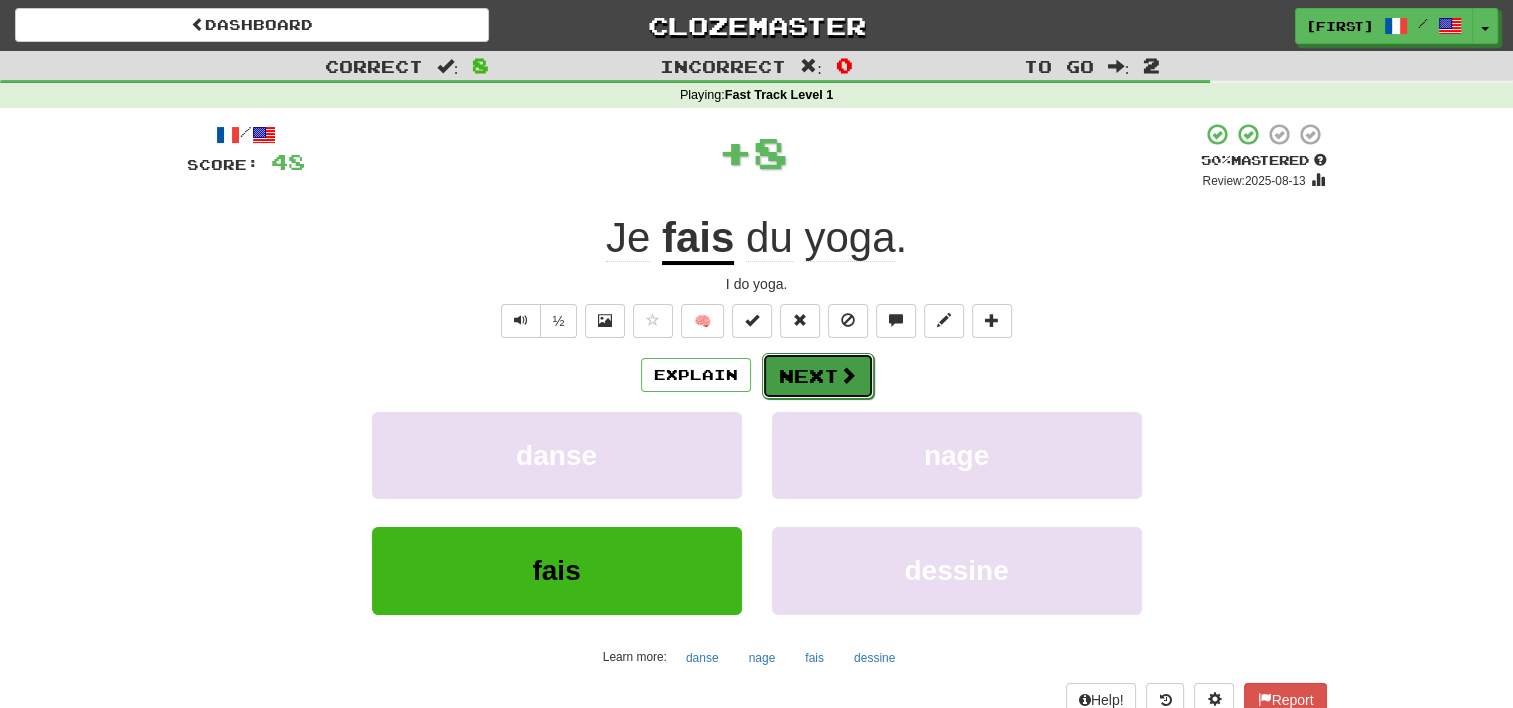 click at bounding box center (848, 375) 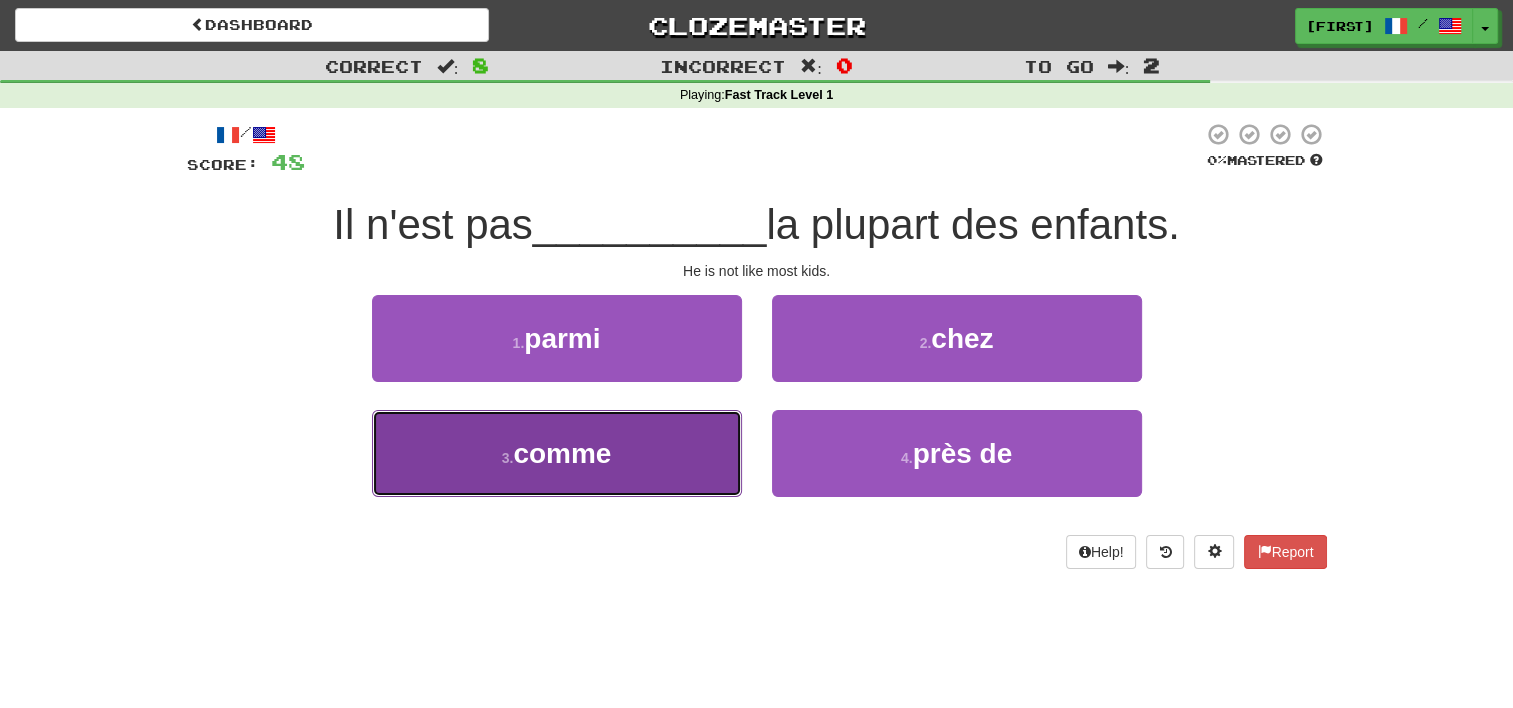 click on "comme" at bounding box center (562, 453) 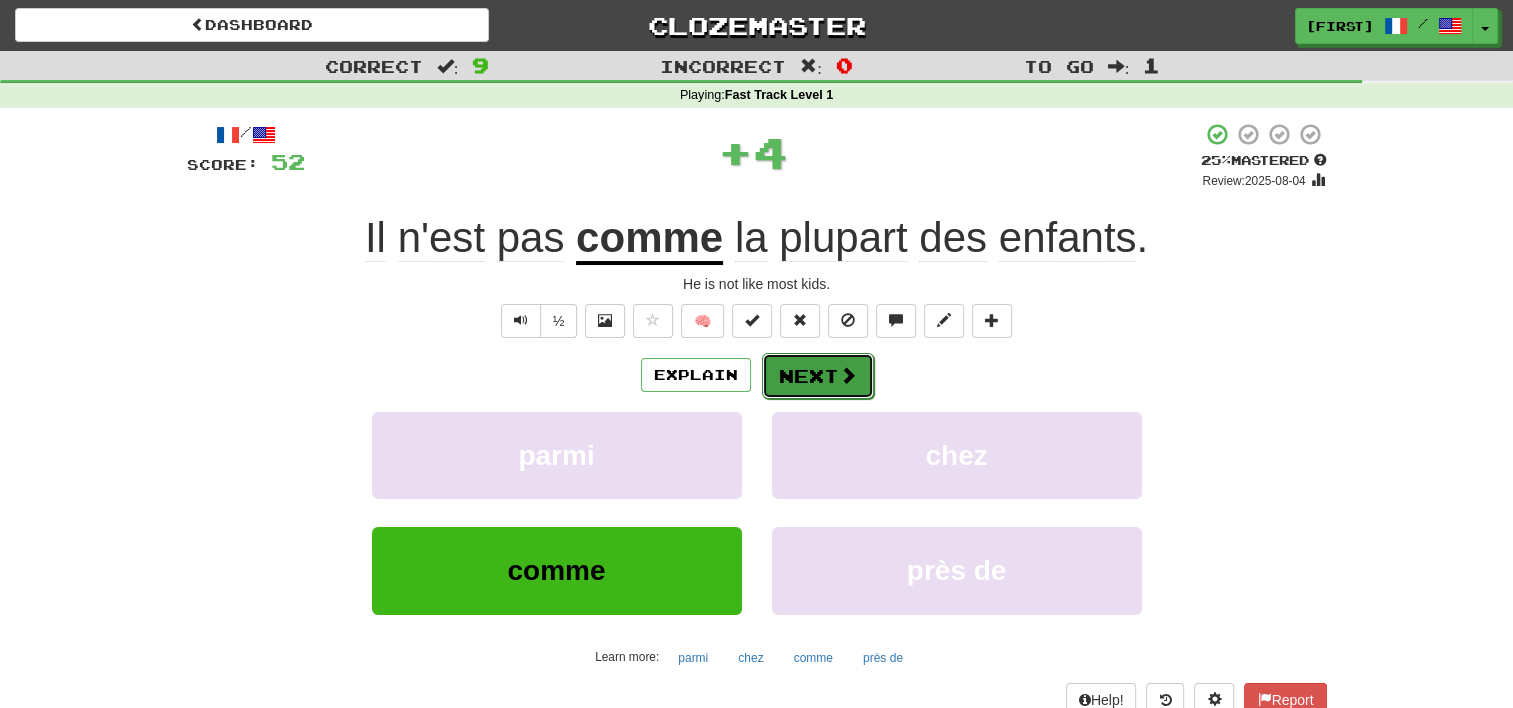click on "Next" at bounding box center (818, 376) 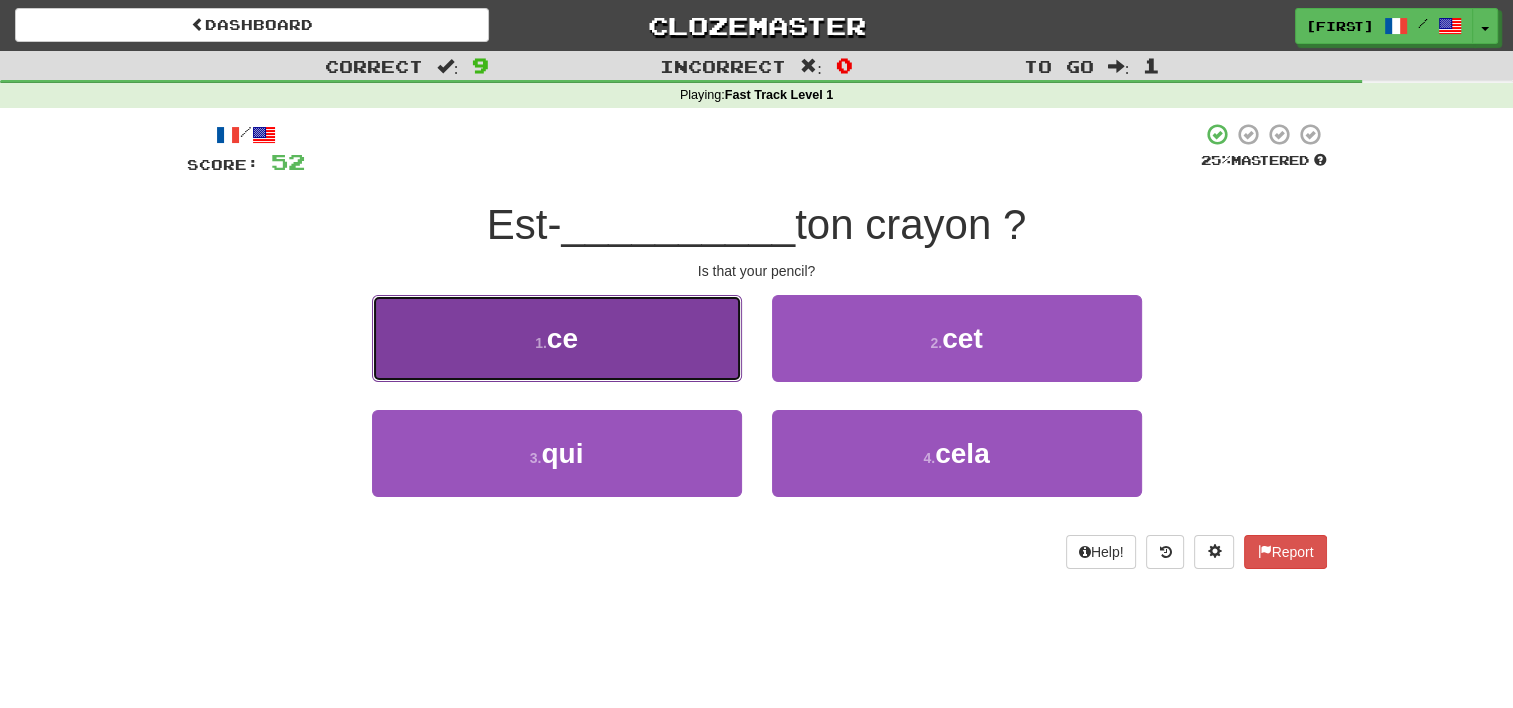 click on "1 .  ce" at bounding box center [557, 338] 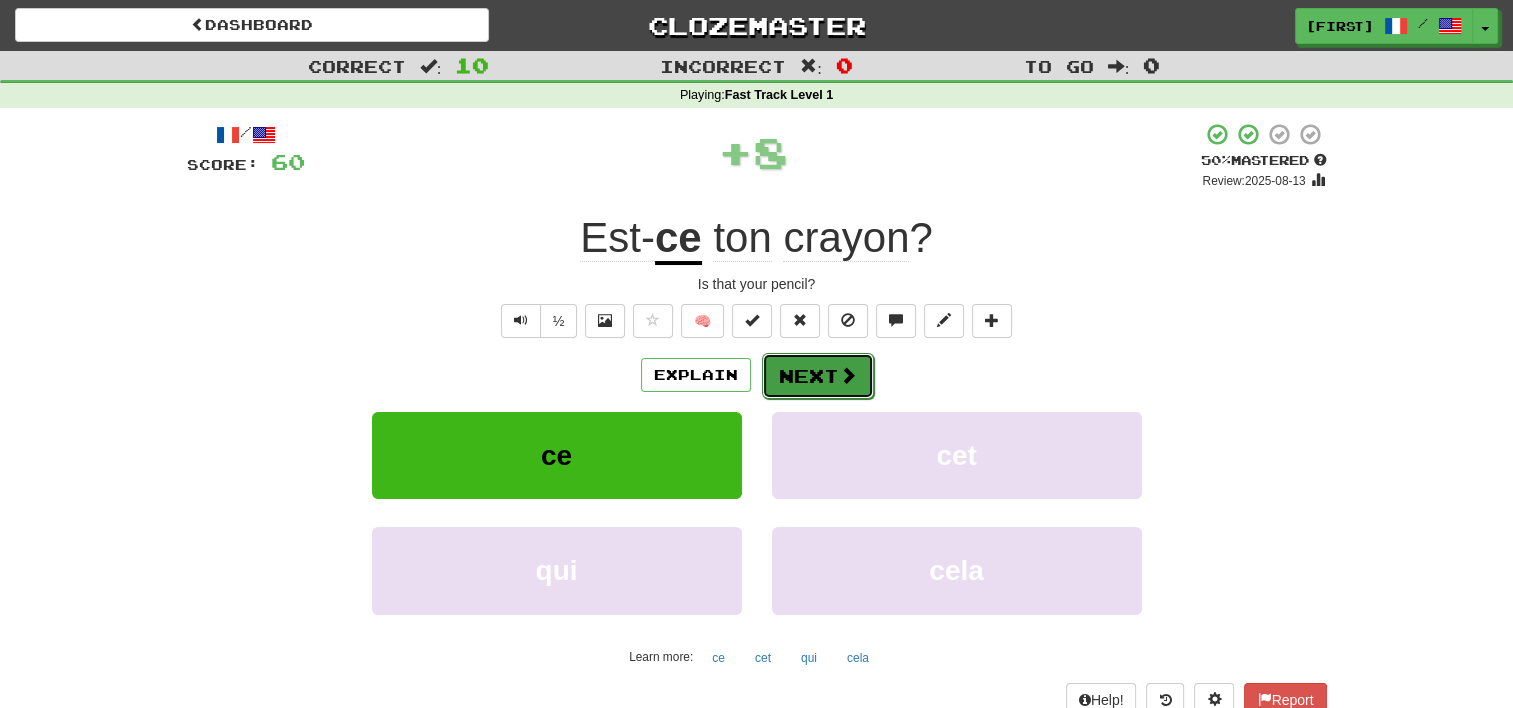 click at bounding box center (848, 375) 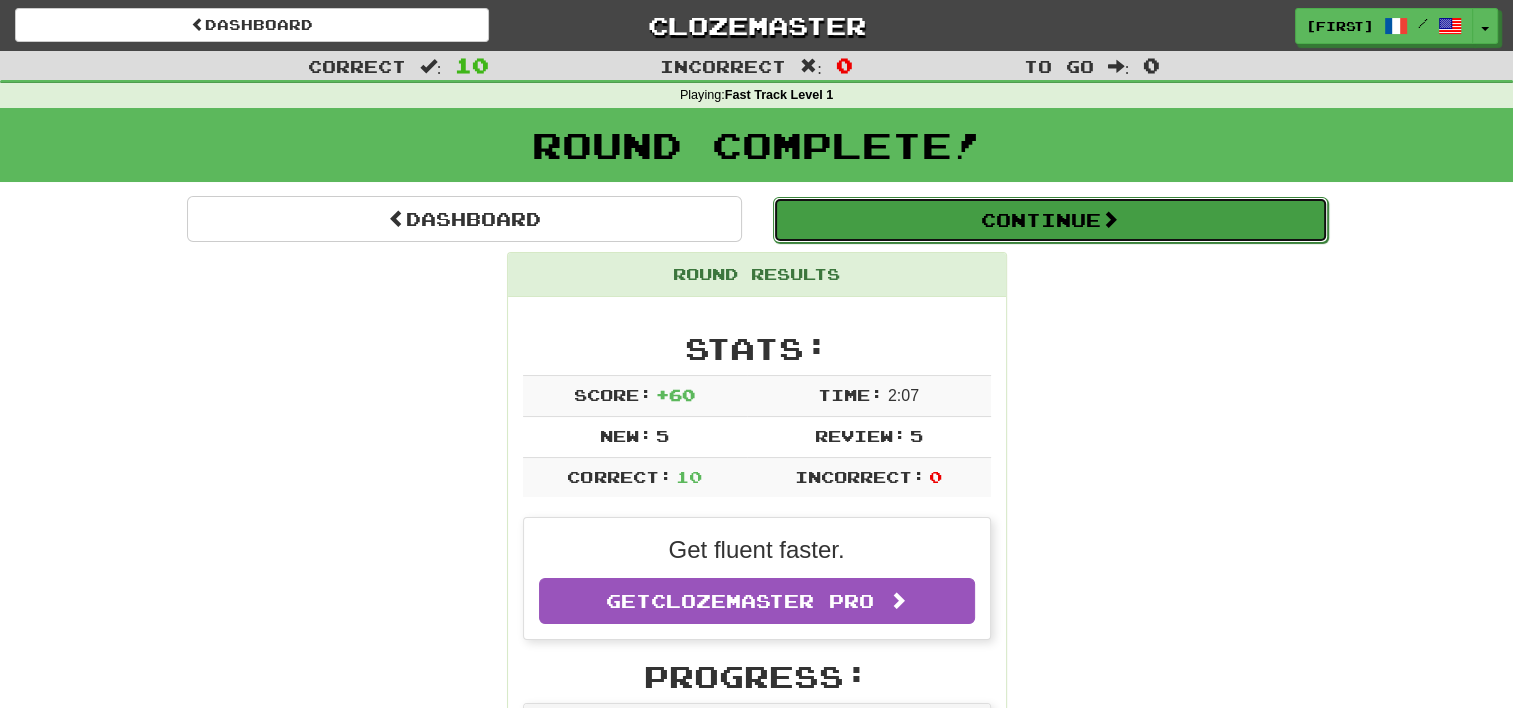 click on "Continue" at bounding box center (1050, 220) 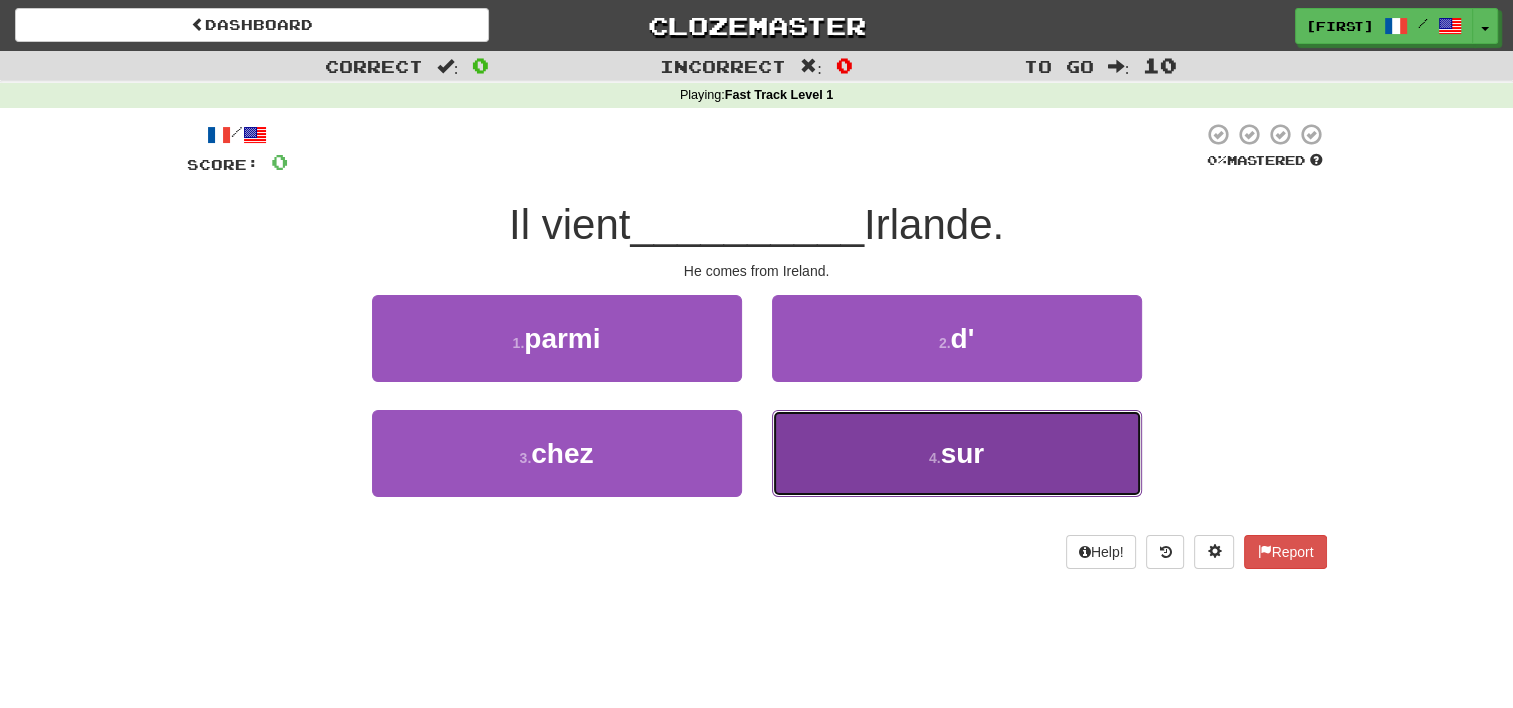 click on "sur" at bounding box center (963, 453) 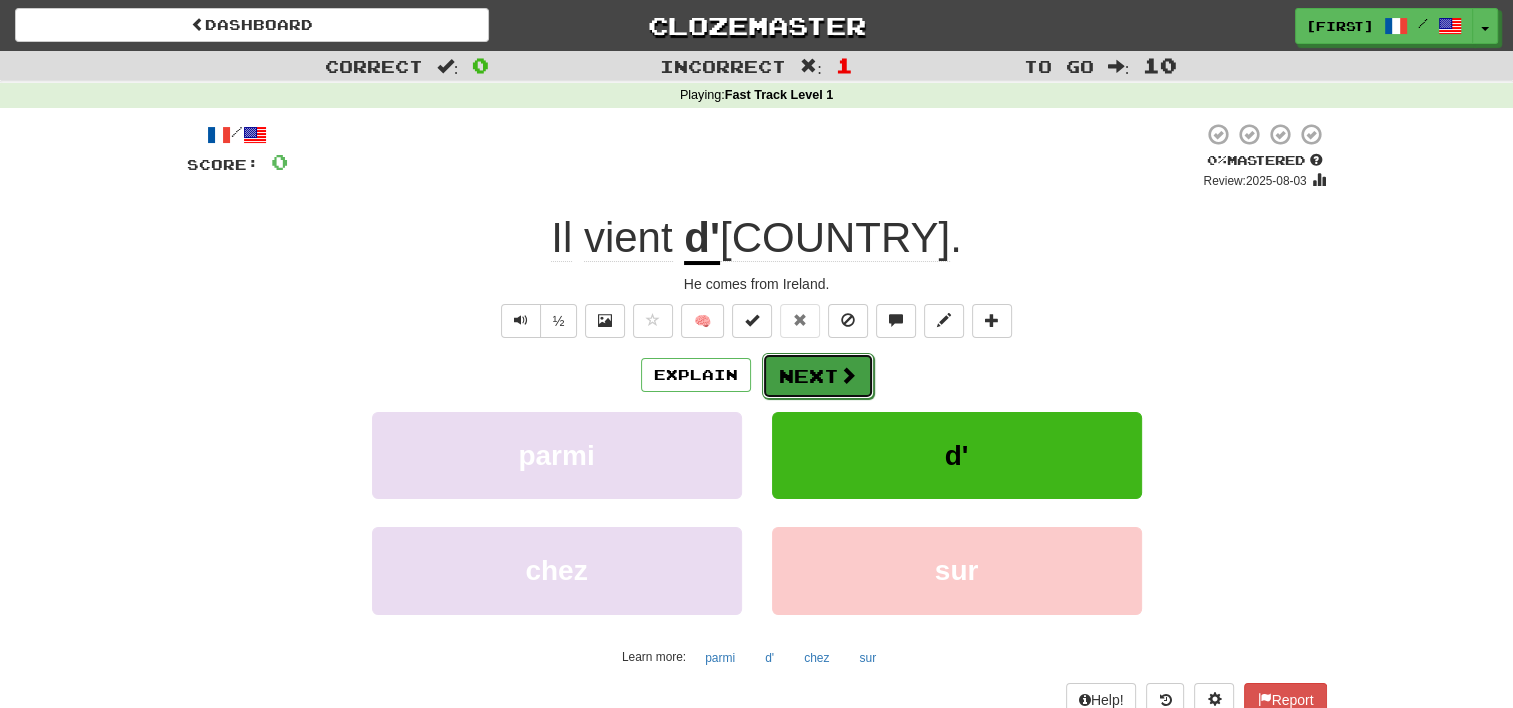 click at bounding box center (848, 375) 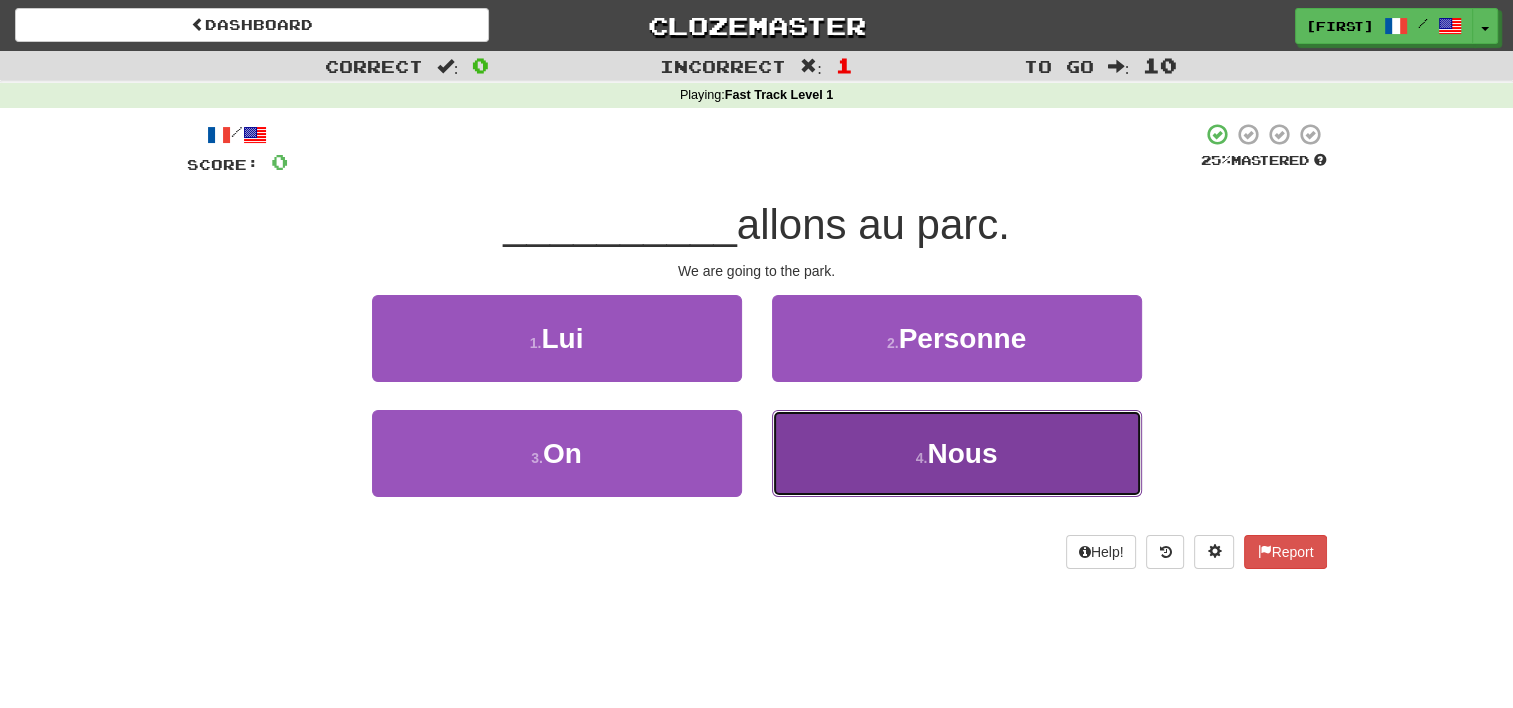 click on "4 .  Nous" at bounding box center (957, 453) 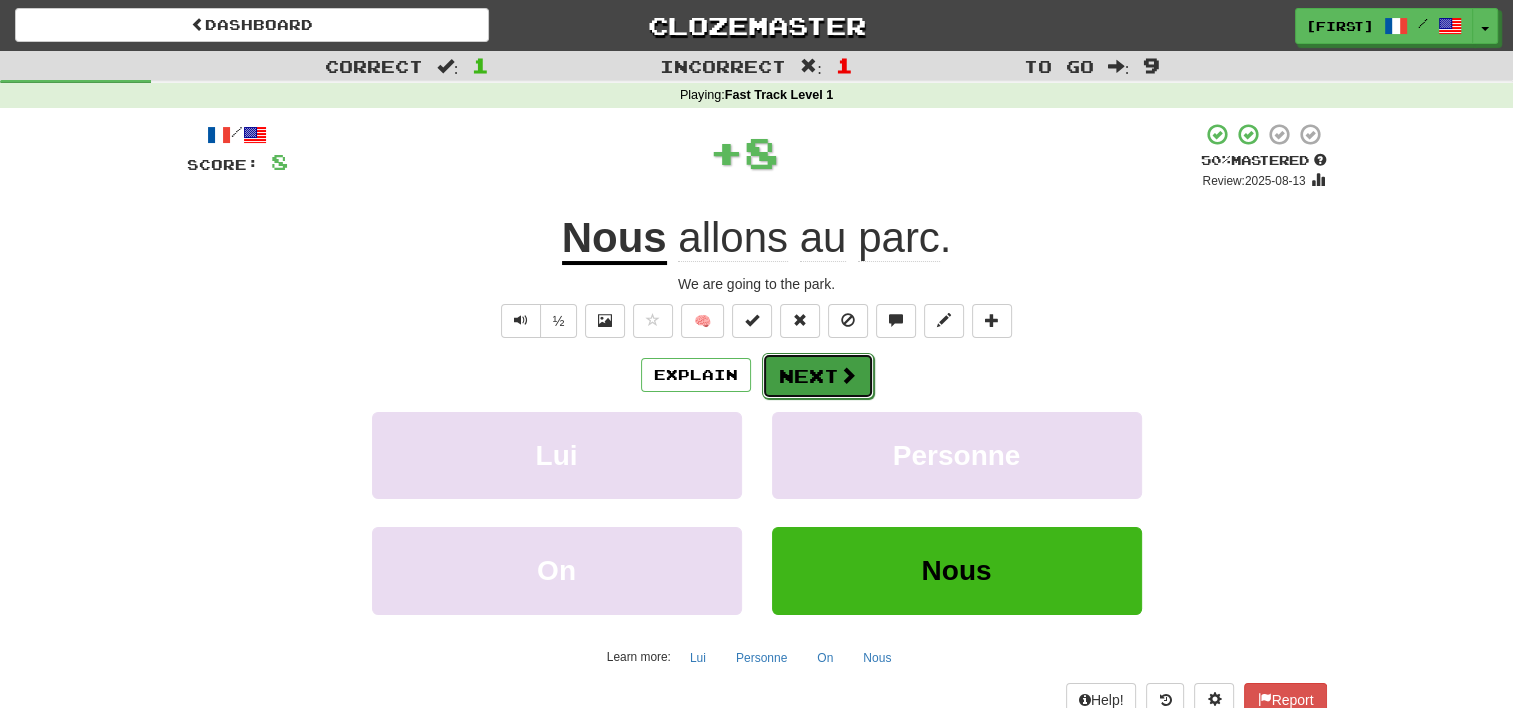 click on "Next" at bounding box center [818, 376] 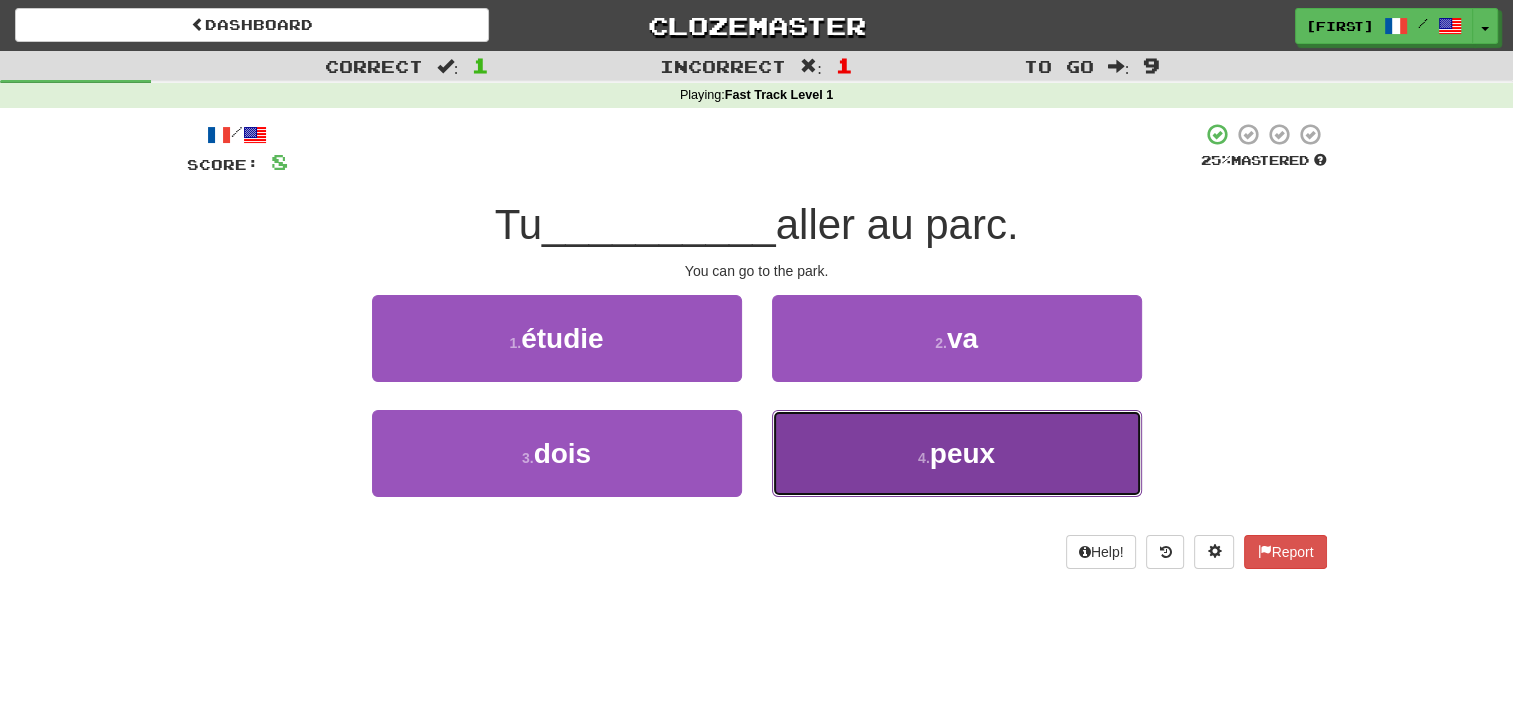 click on "4 .  peux" at bounding box center (957, 453) 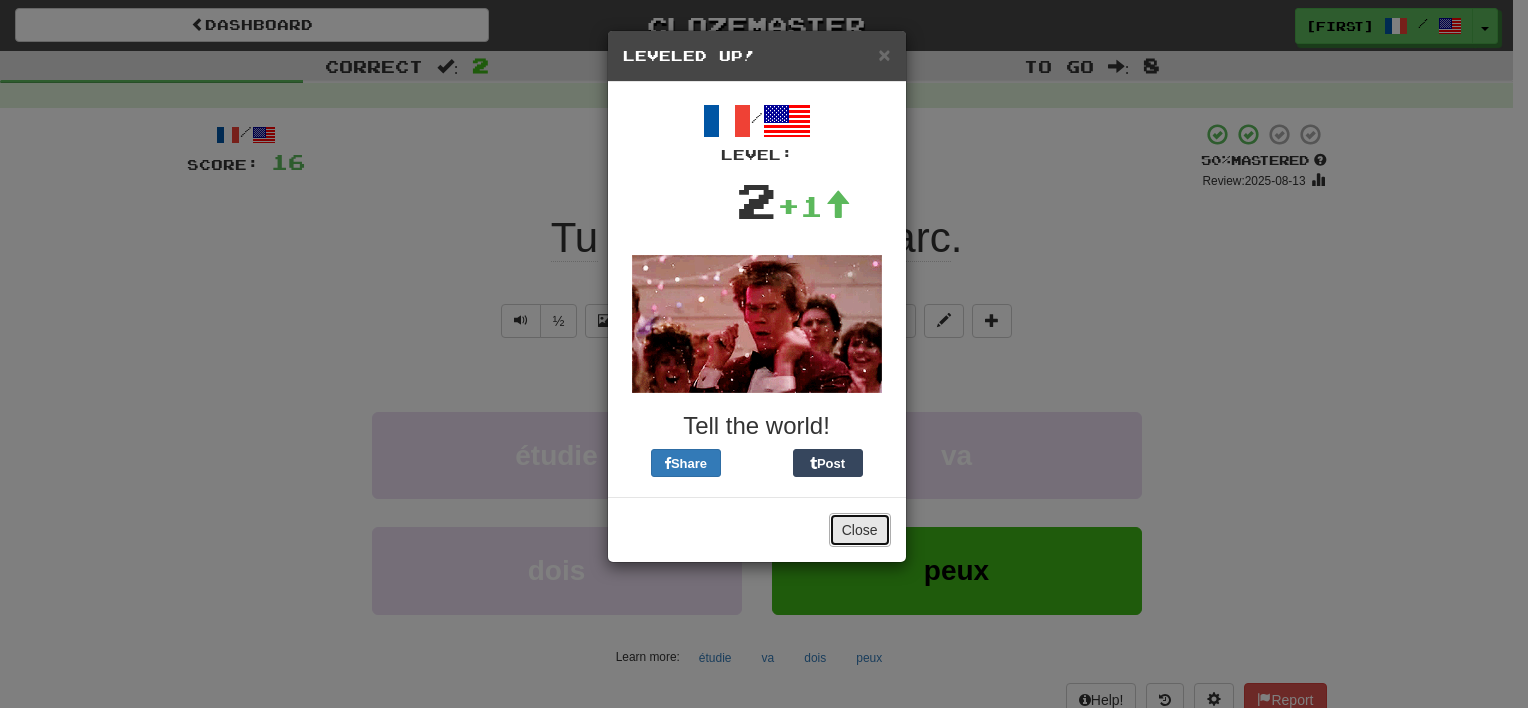 click on "Close" at bounding box center [860, 530] 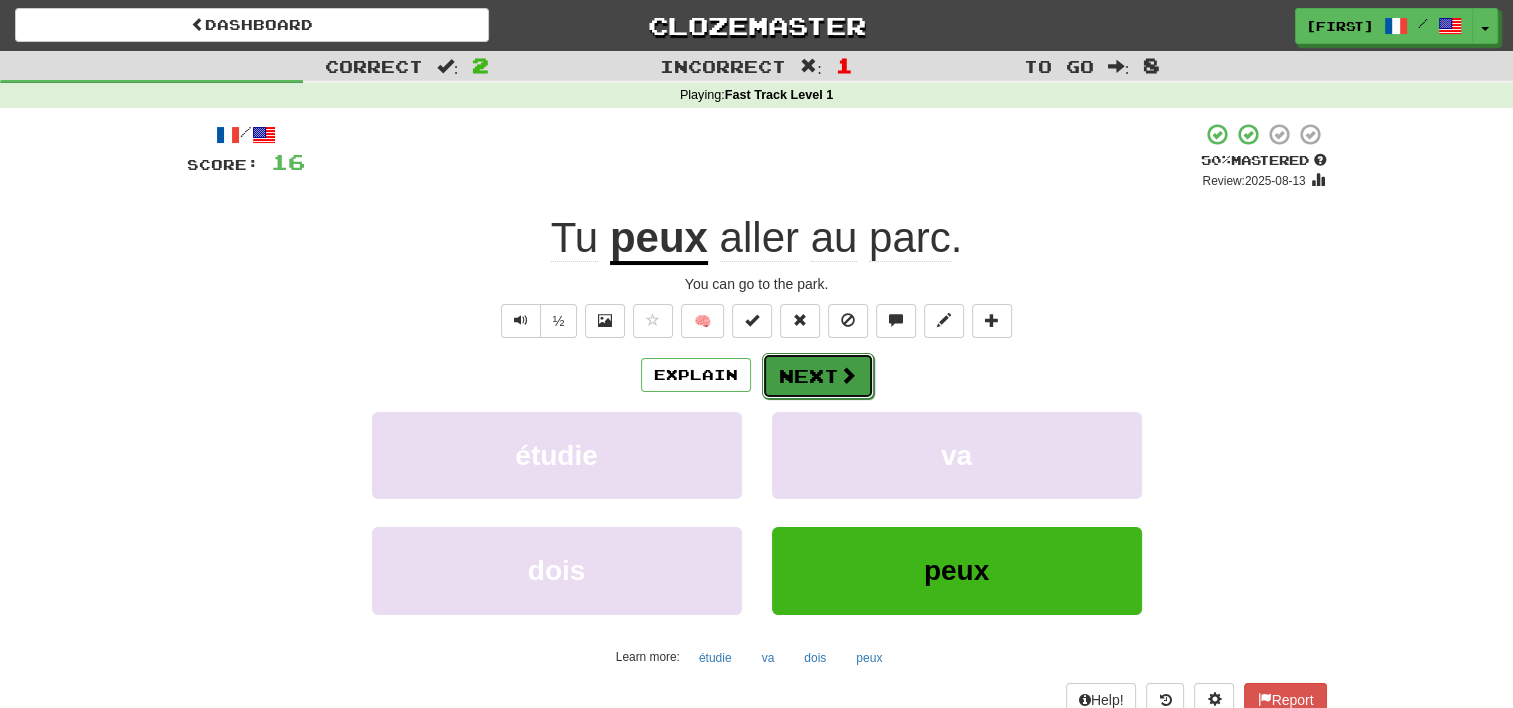 click on "Next" at bounding box center (818, 376) 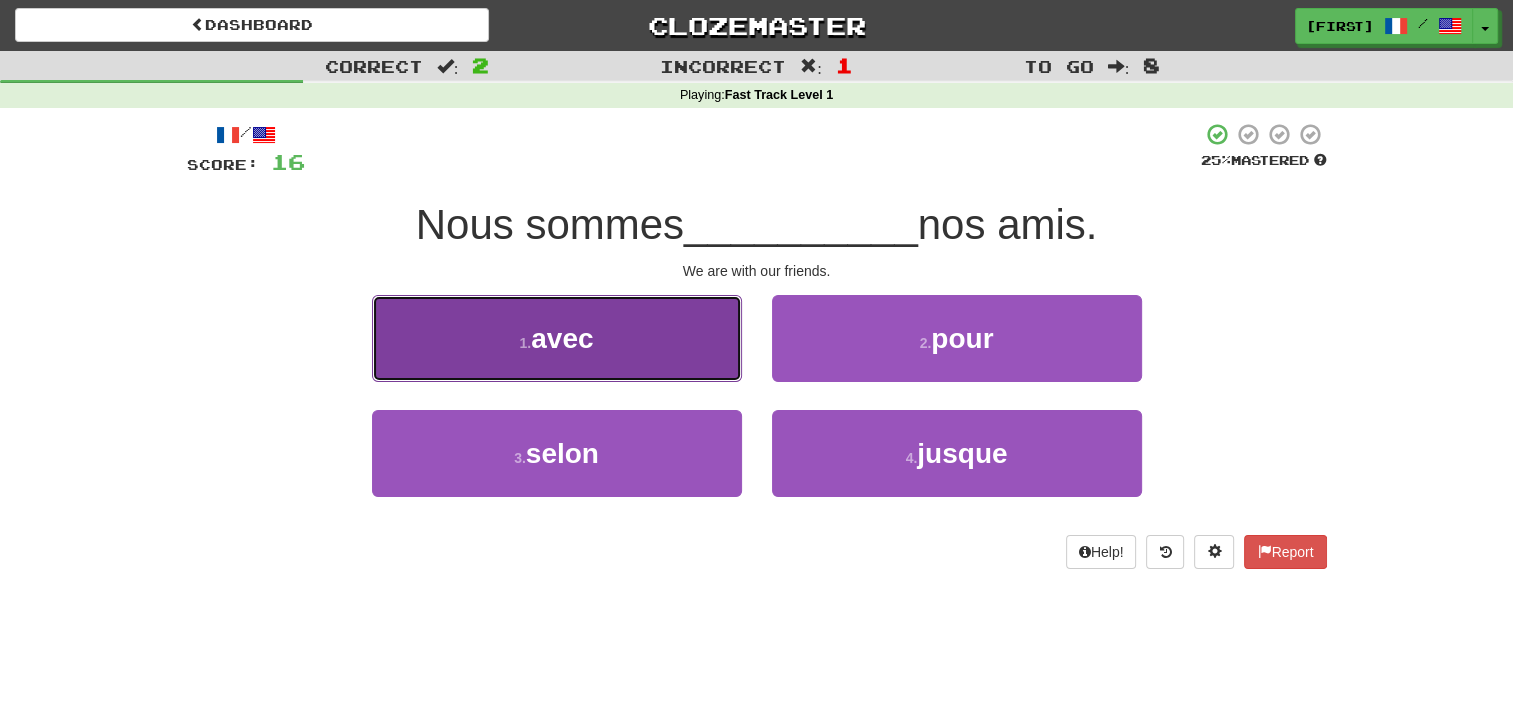 click on "avec" at bounding box center [562, 338] 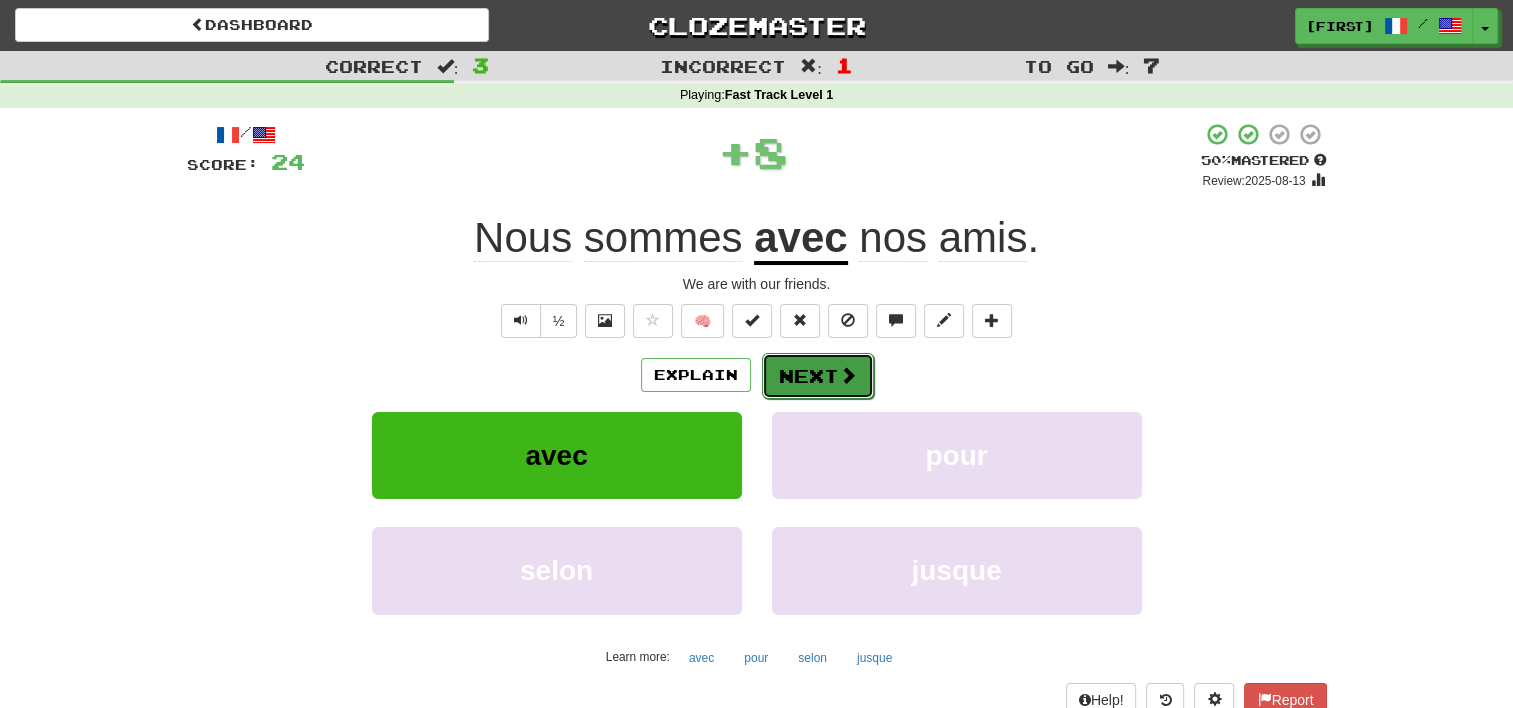 click on "Next" at bounding box center (818, 376) 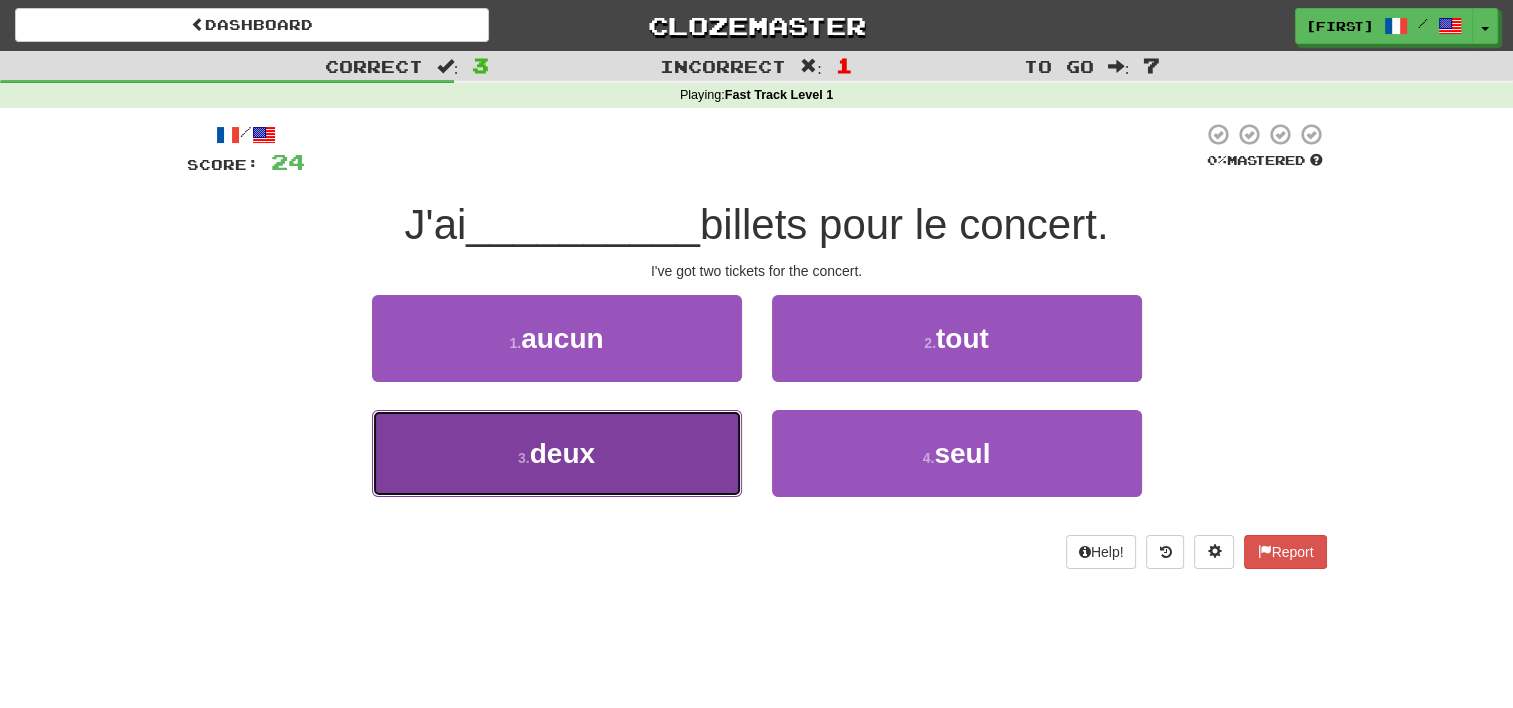 click on "deux" at bounding box center (562, 453) 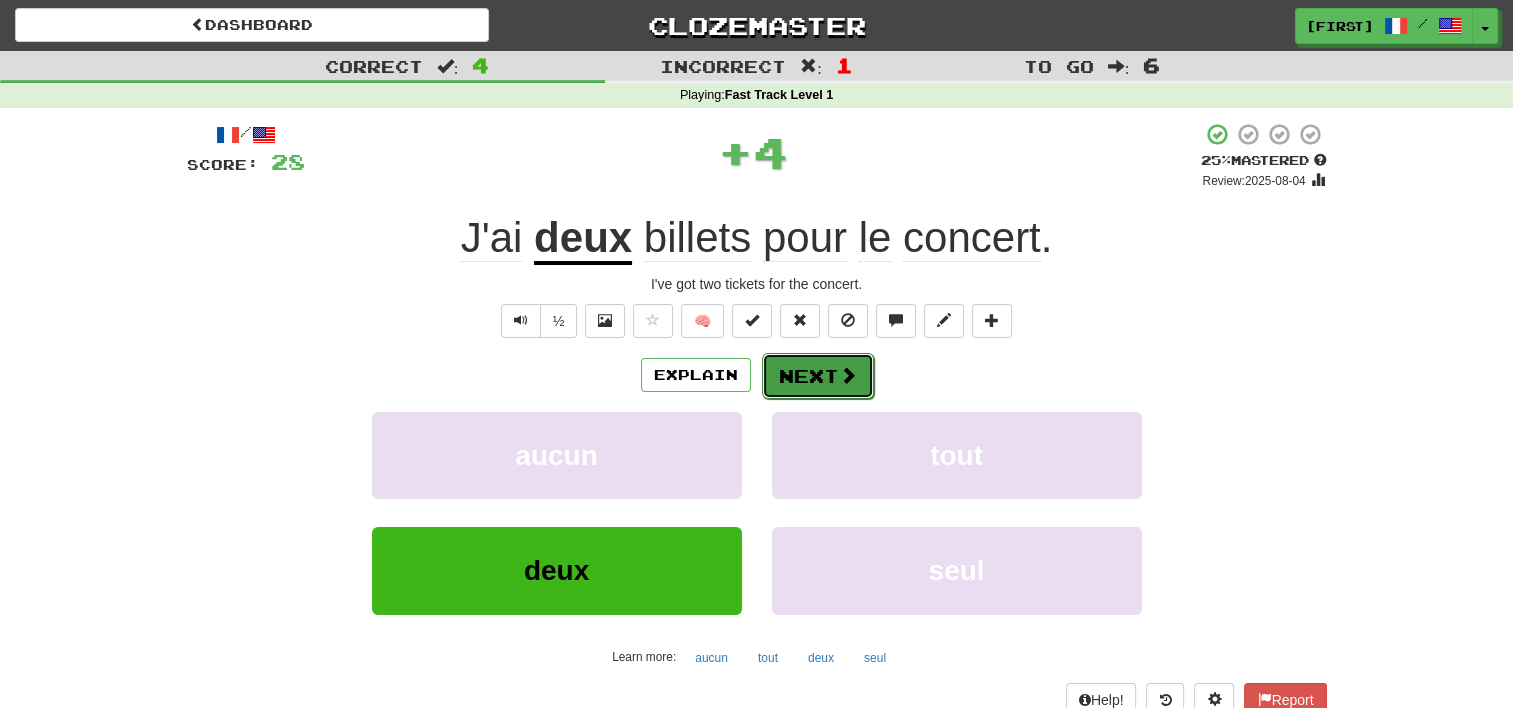 click on "Next" at bounding box center (818, 376) 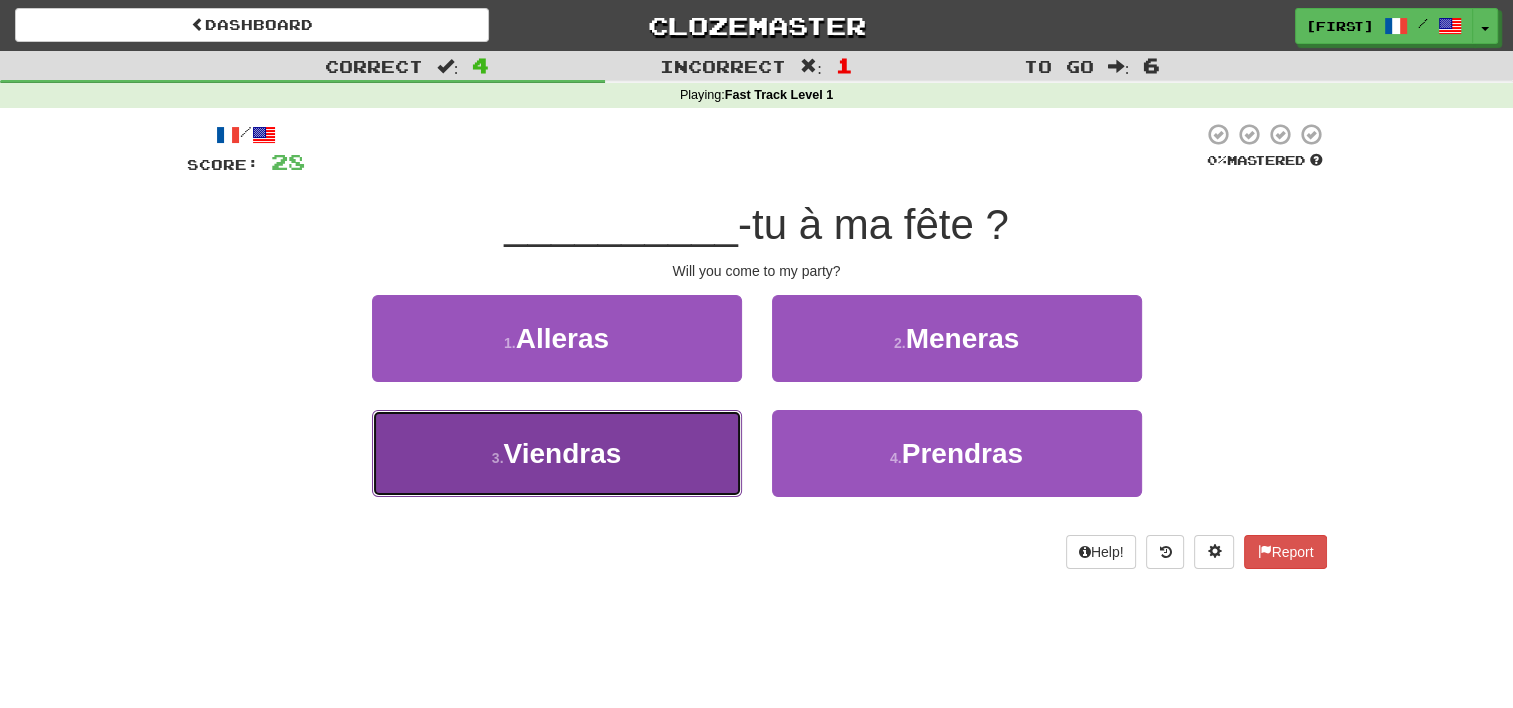 click on "Viendras" at bounding box center (562, 453) 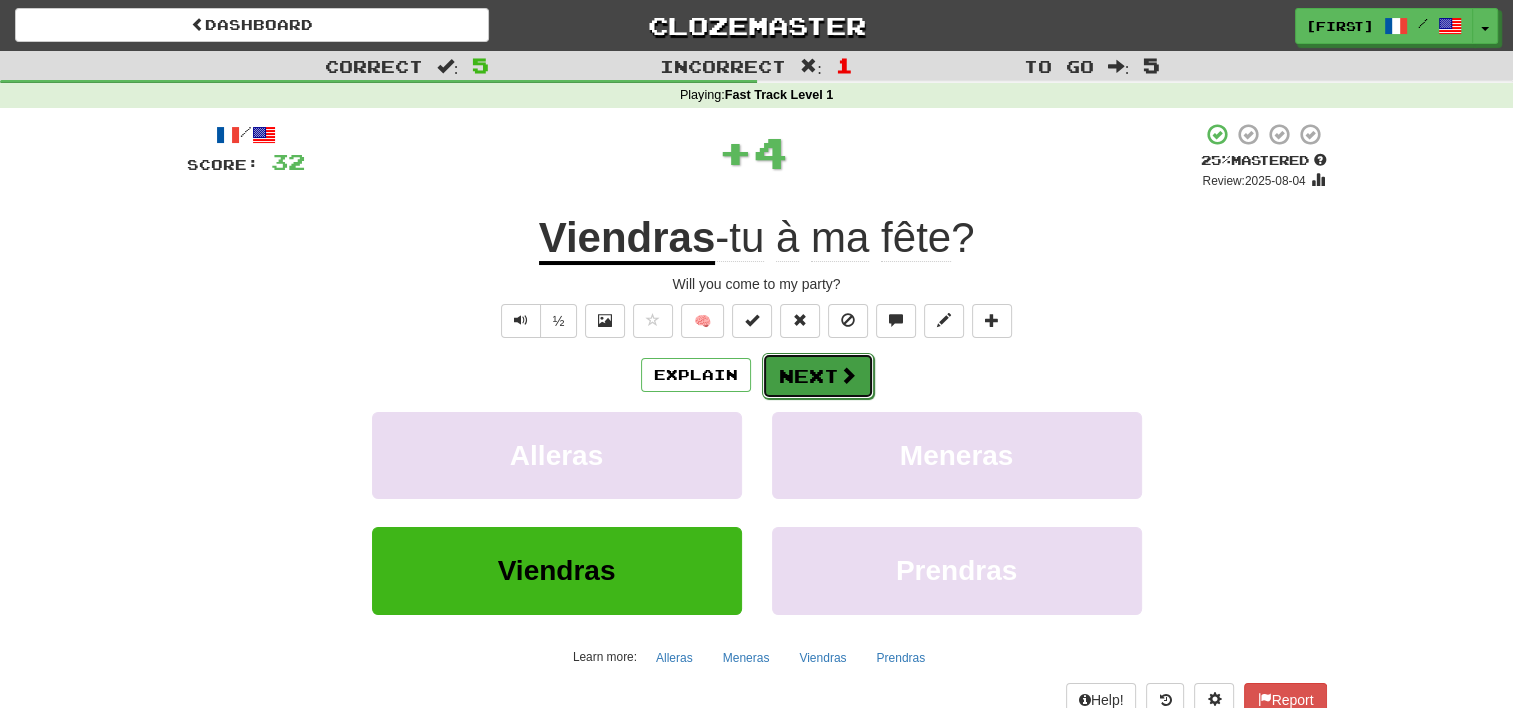 click on "Next" at bounding box center (818, 376) 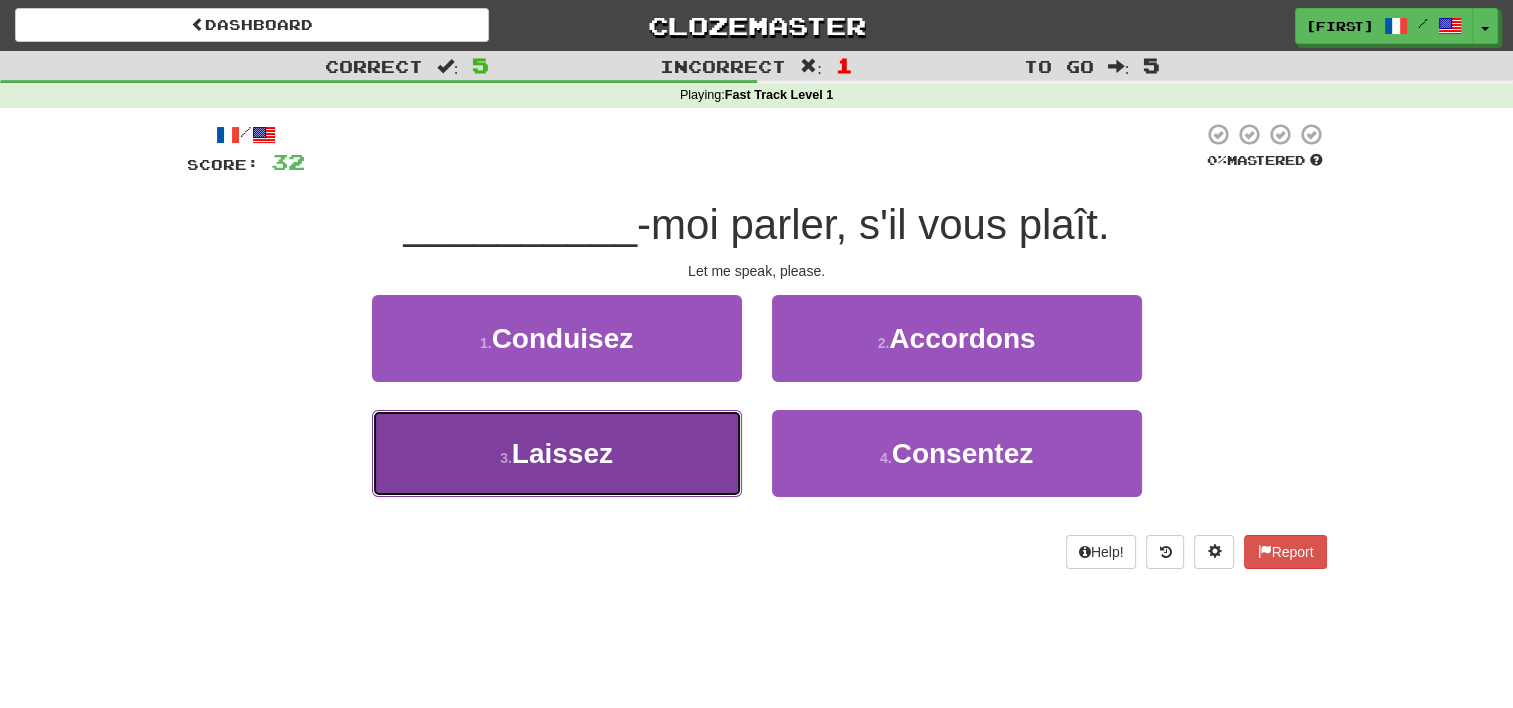 click on "Laissez" at bounding box center [562, 453] 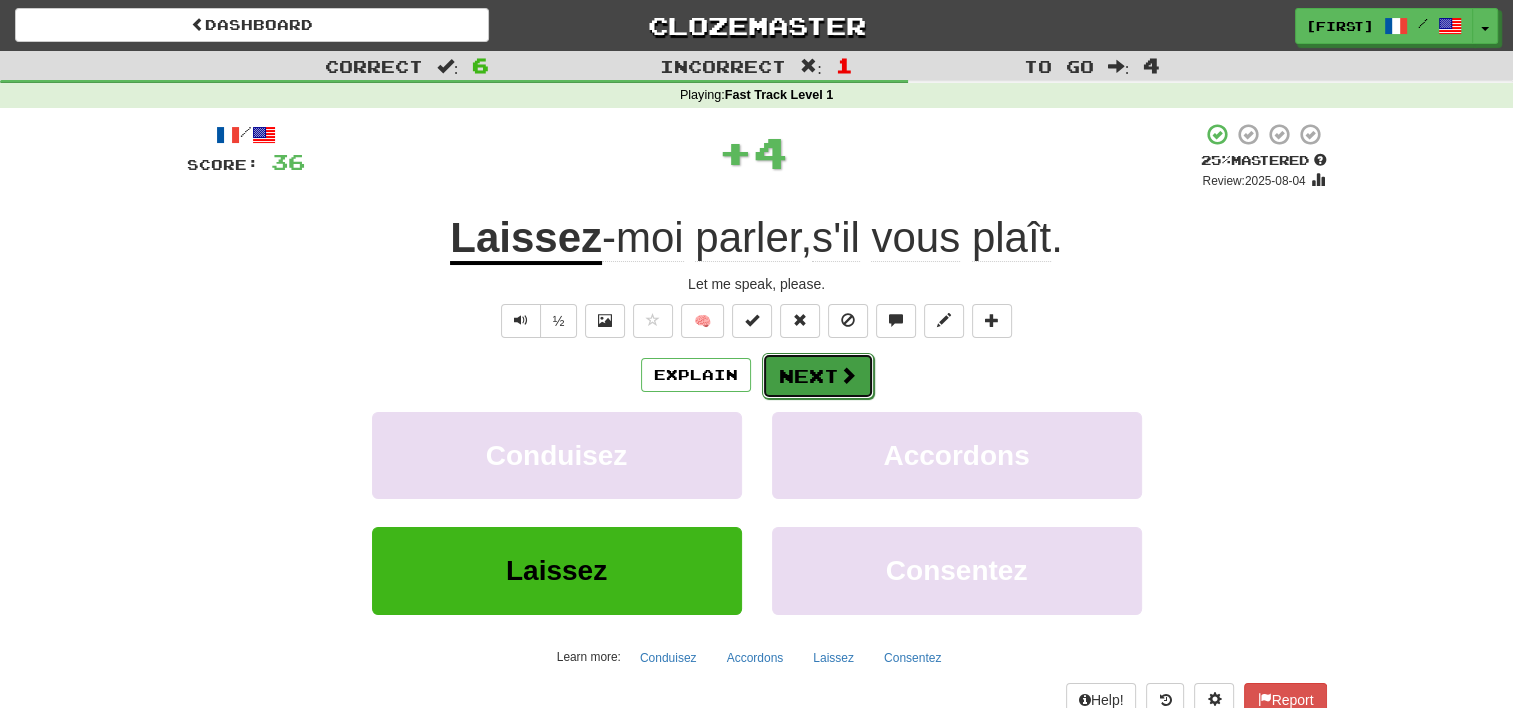 click on "Next" at bounding box center (818, 376) 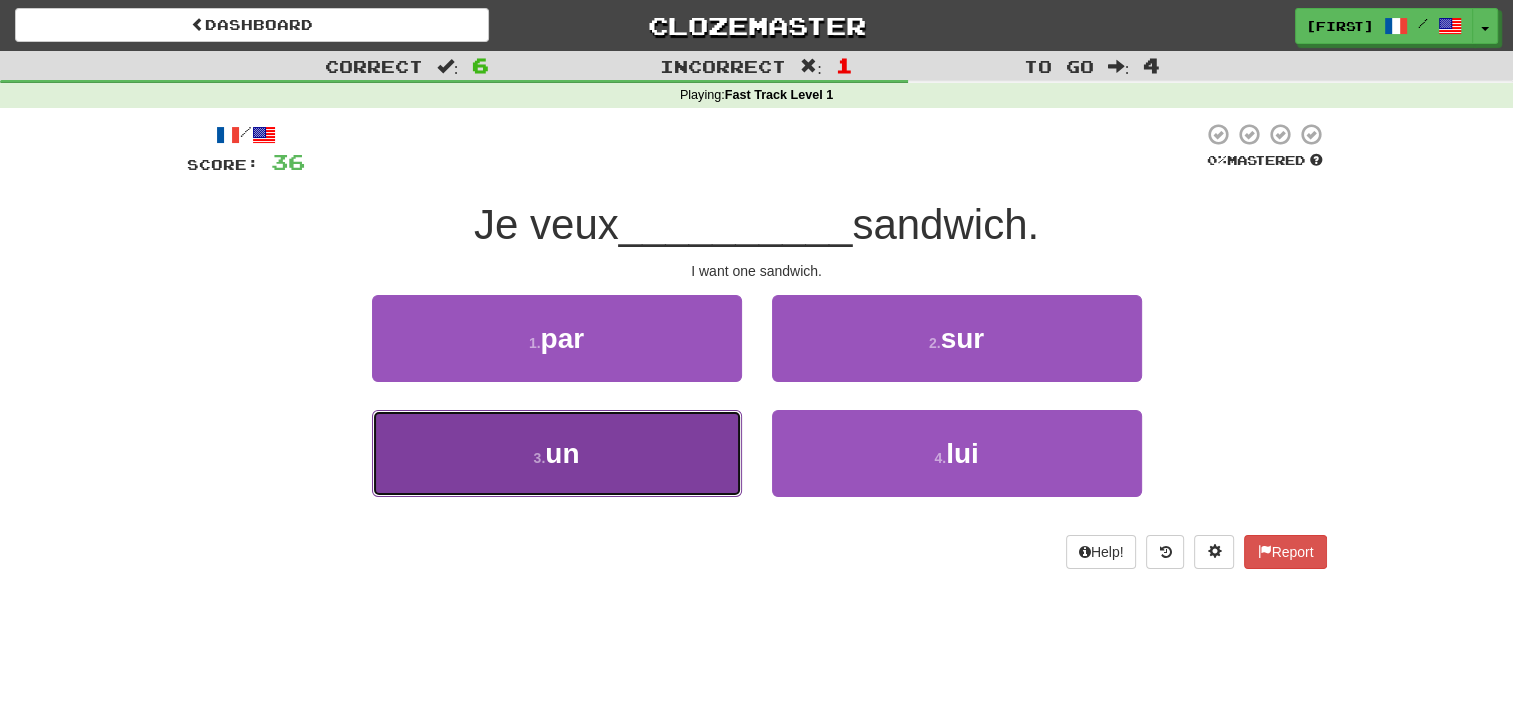 click on "3 .  un" at bounding box center (557, 453) 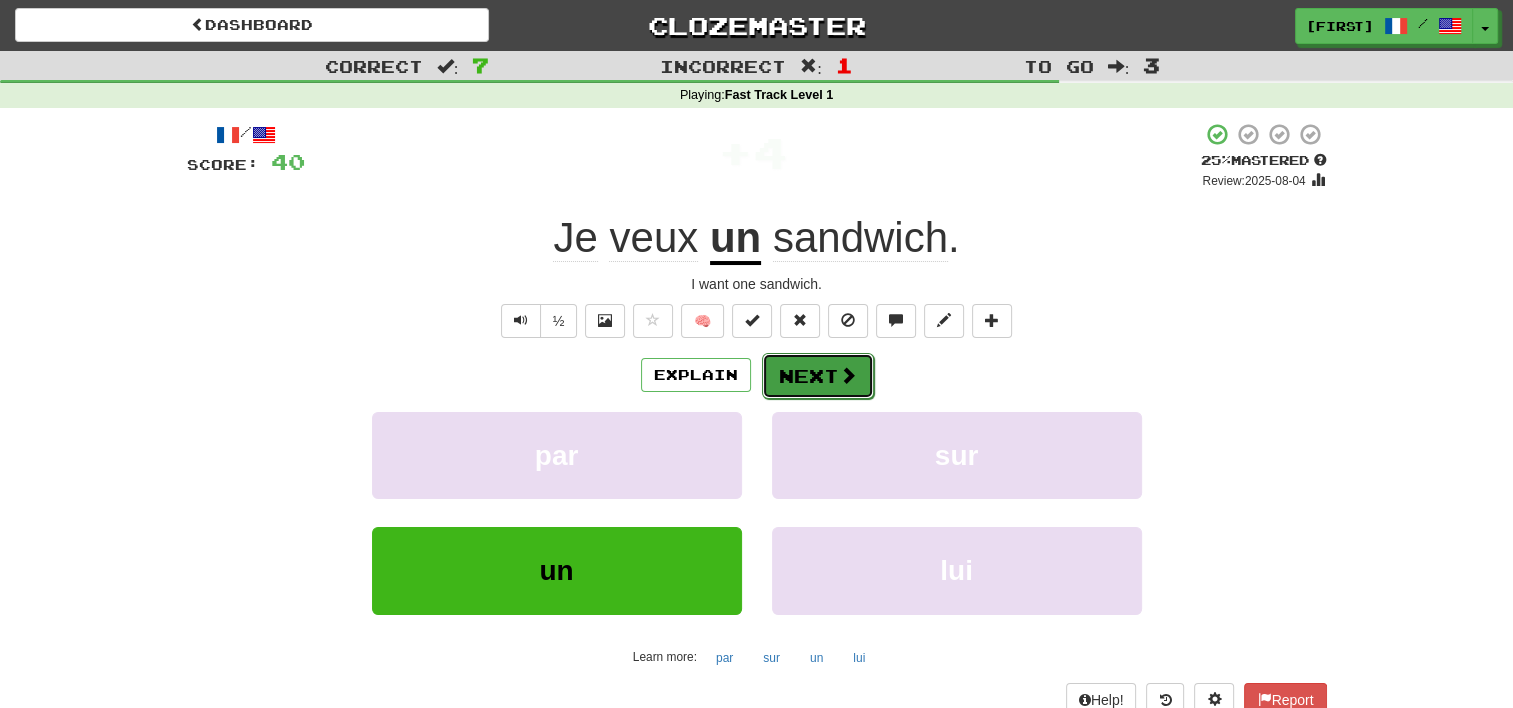 click at bounding box center [848, 375] 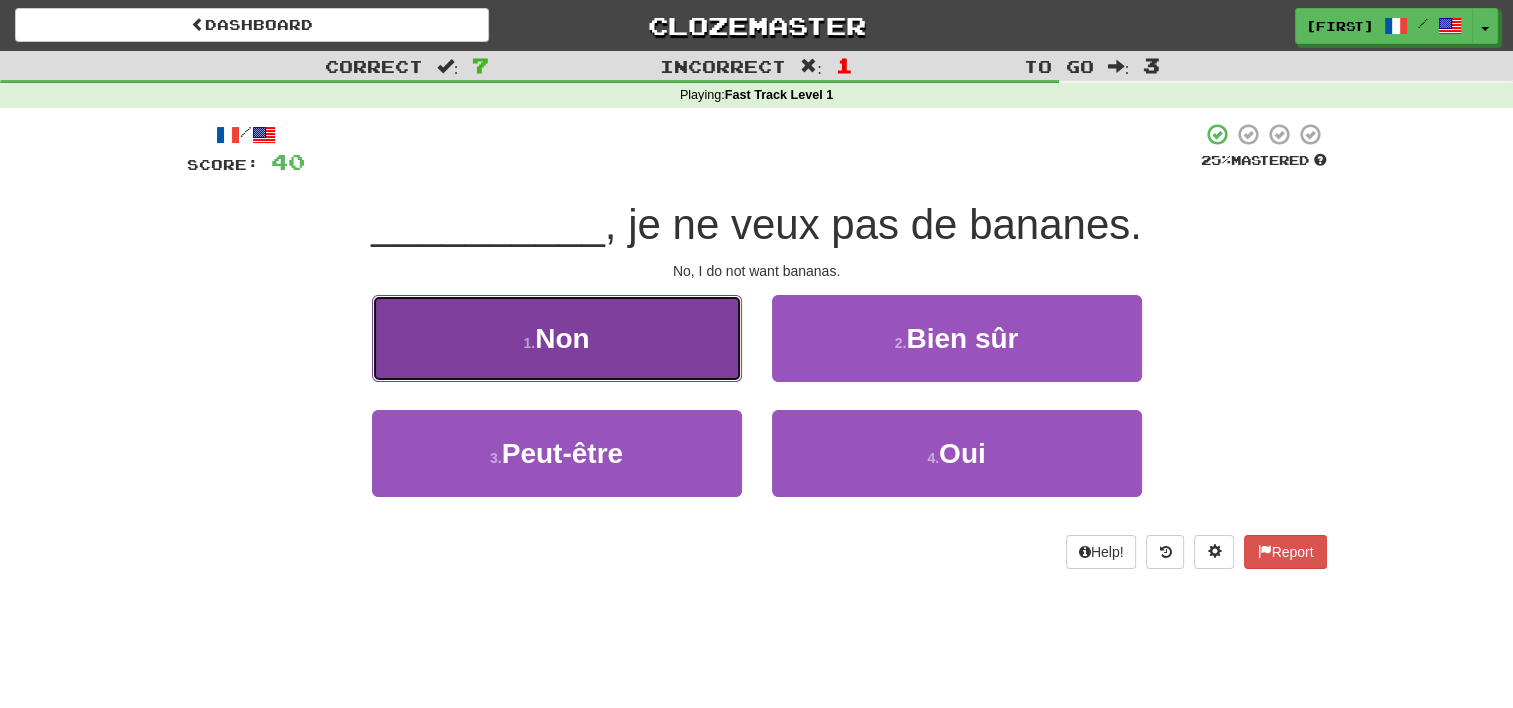 click on "1 .  Non" at bounding box center [557, 338] 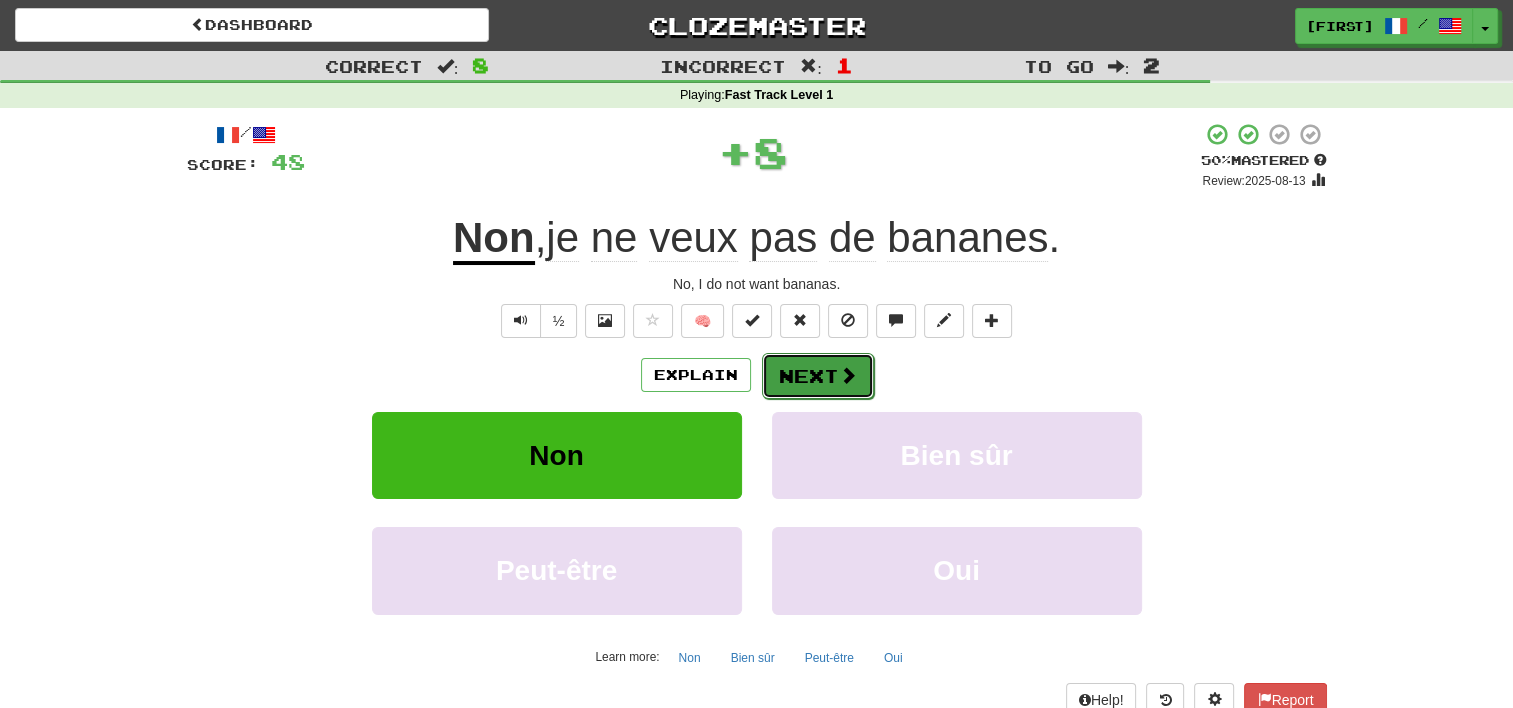 click on "Next" at bounding box center [818, 376] 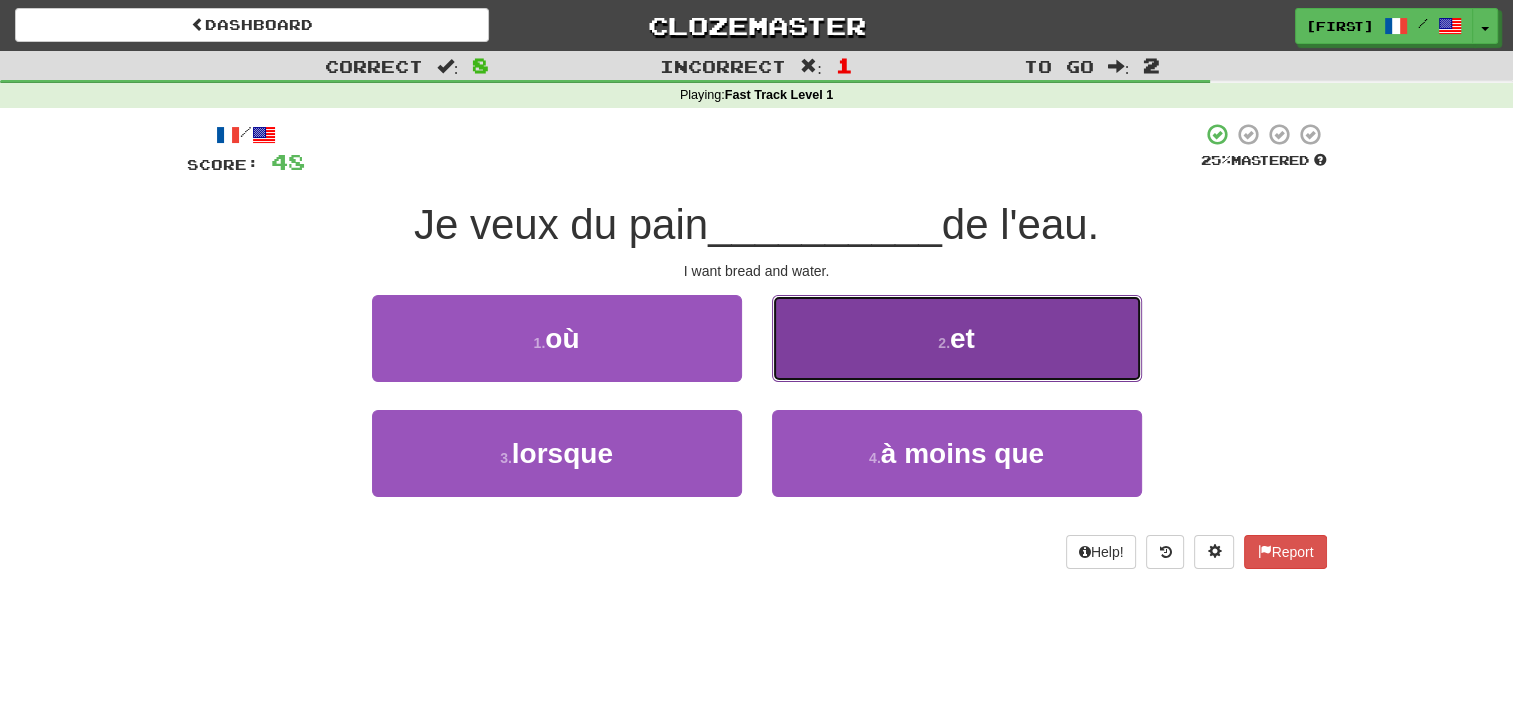 click on "2 .  et" at bounding box center (957, 338) 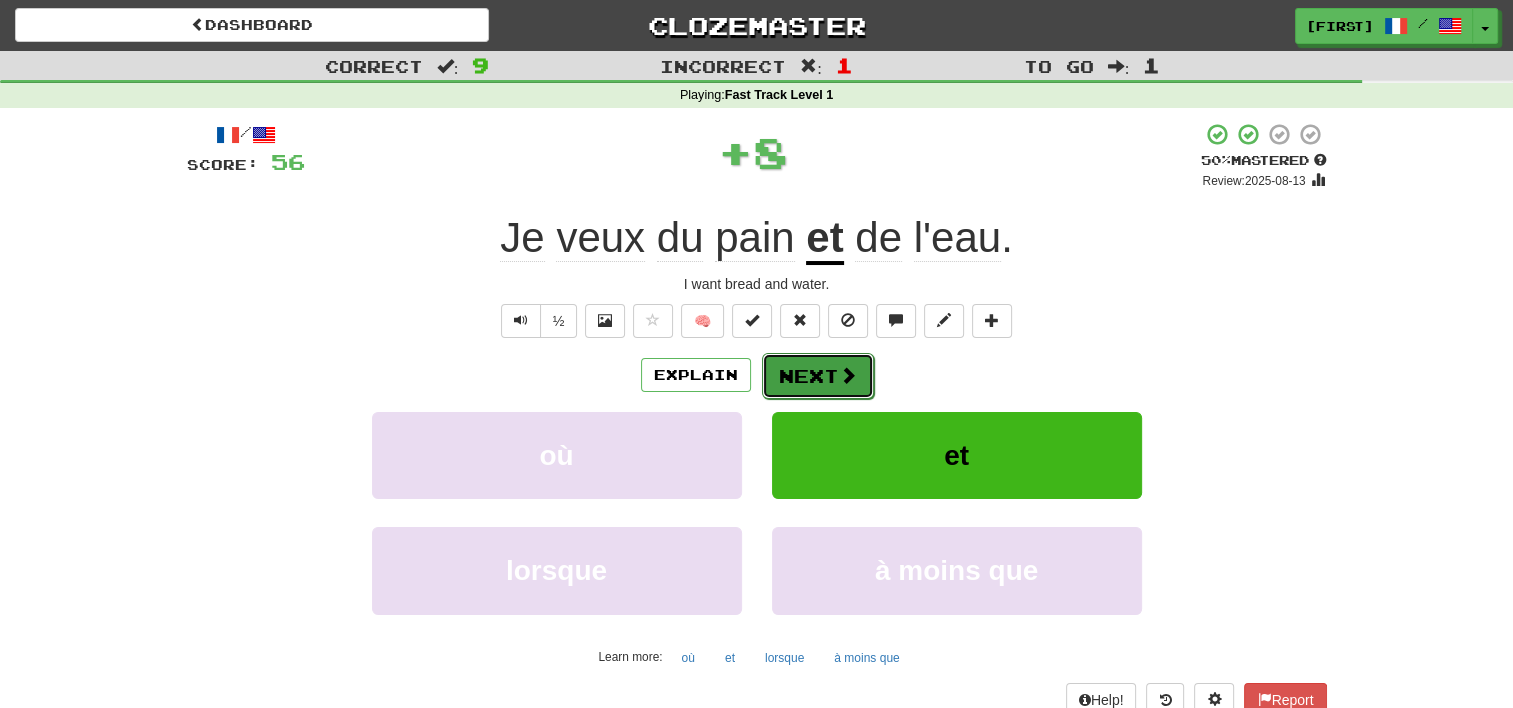 click on "Next" at bounding box center [818, 376] 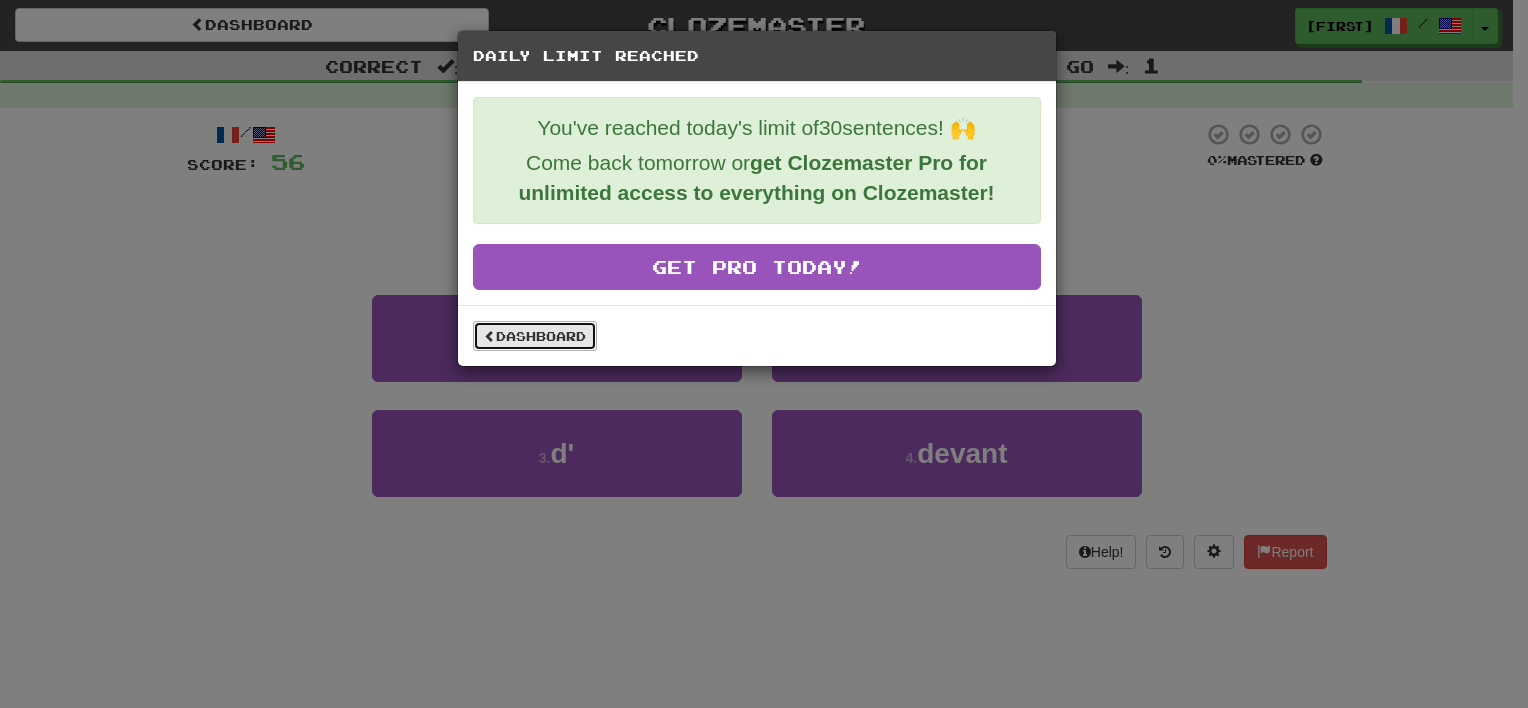 click on "Dashboard" at bounding box center [535, 336] 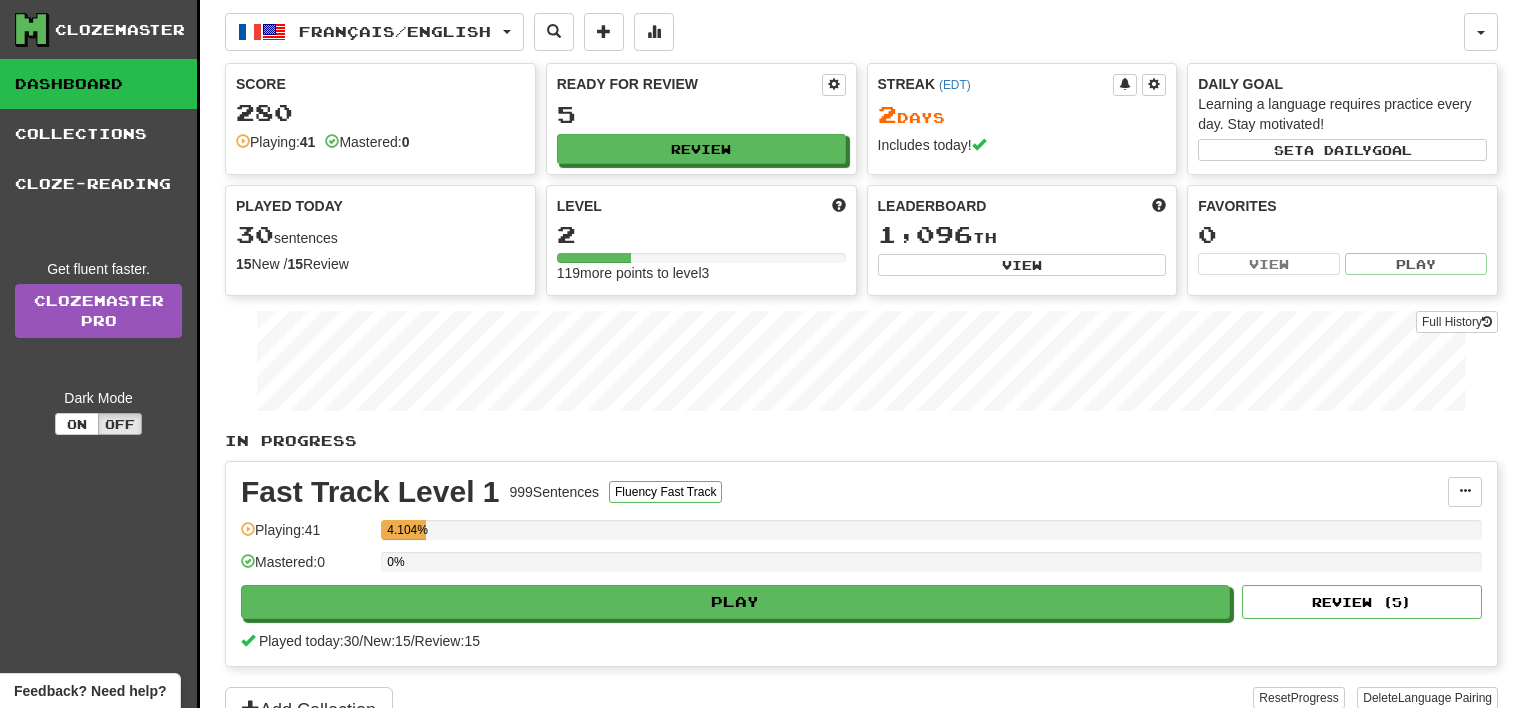 scroll, scrollTop: 0, scrollLeft: 0, axis: both 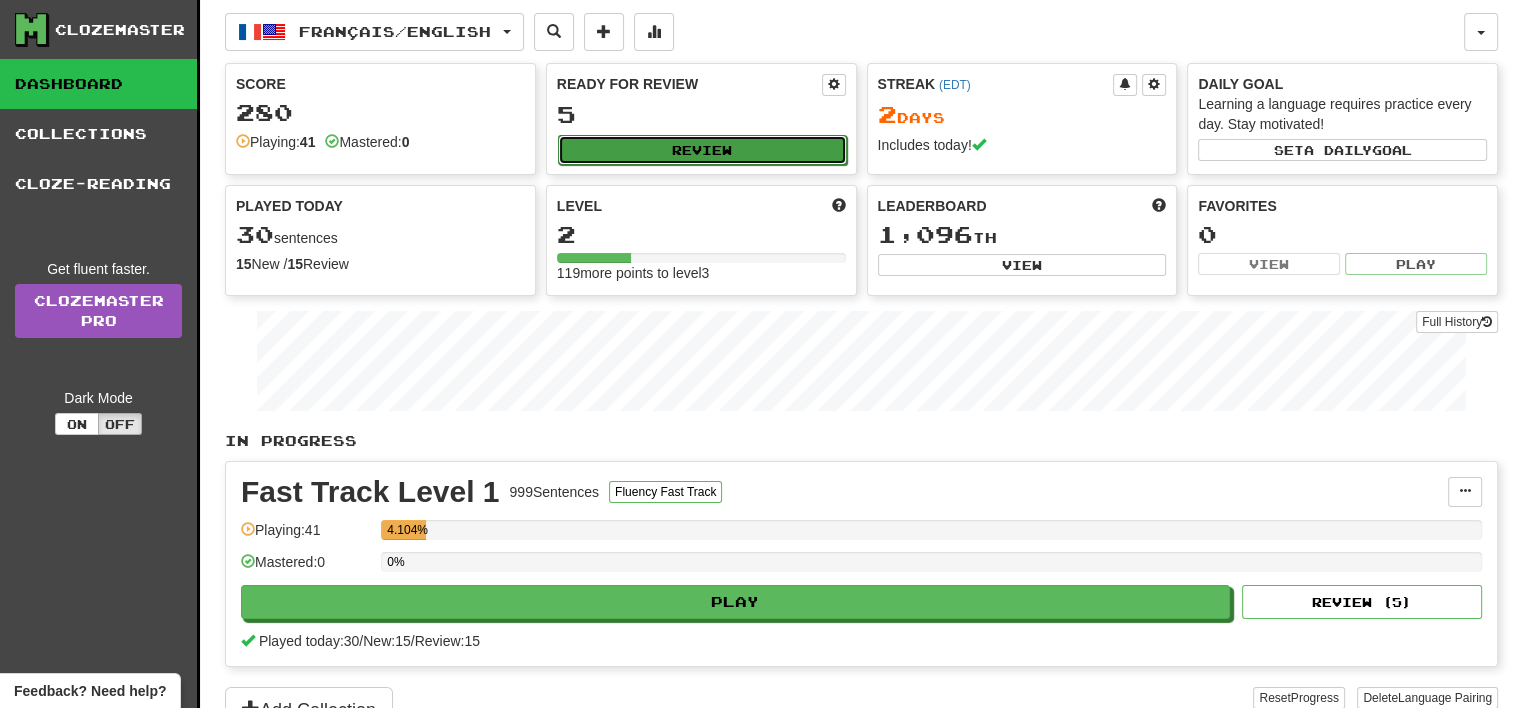 click on "Review" at bounding box center (702, 150) 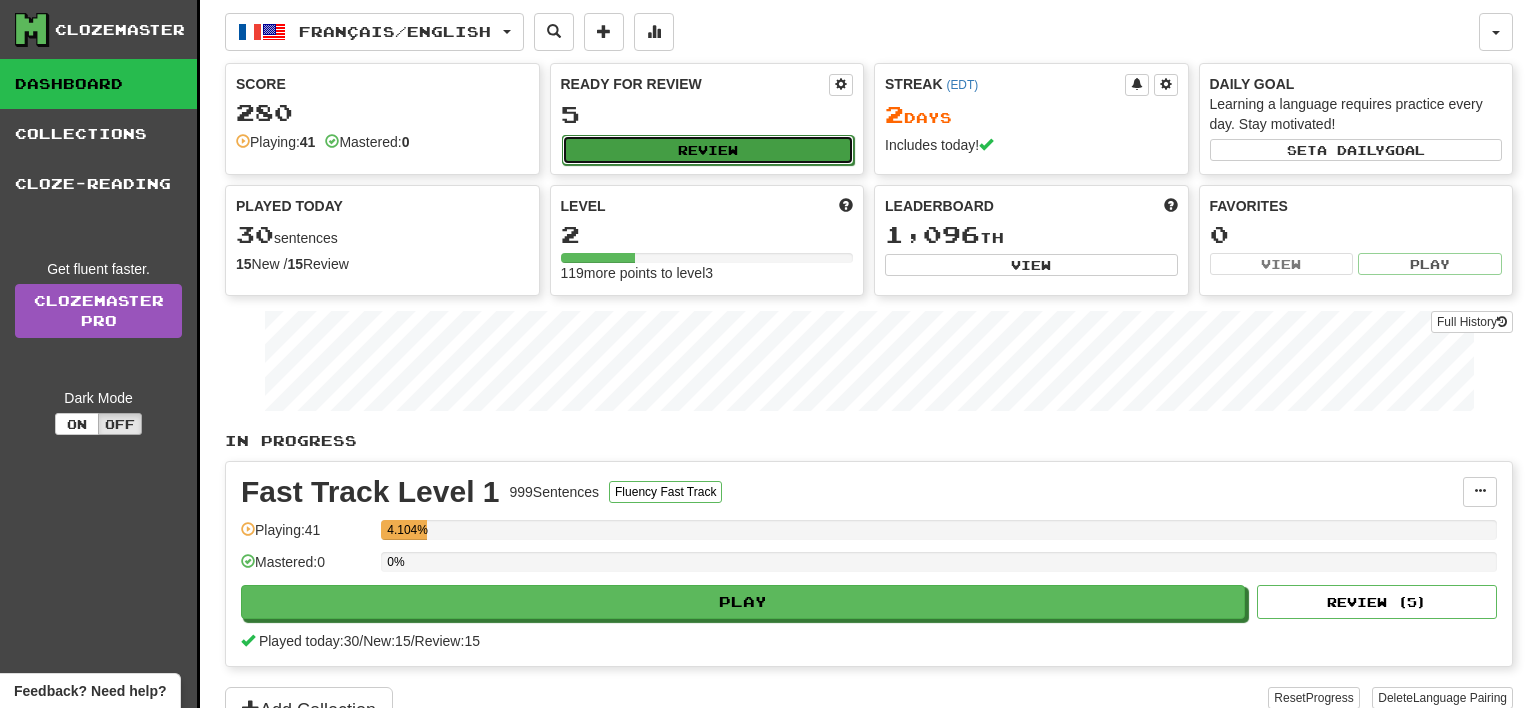select on "**" 